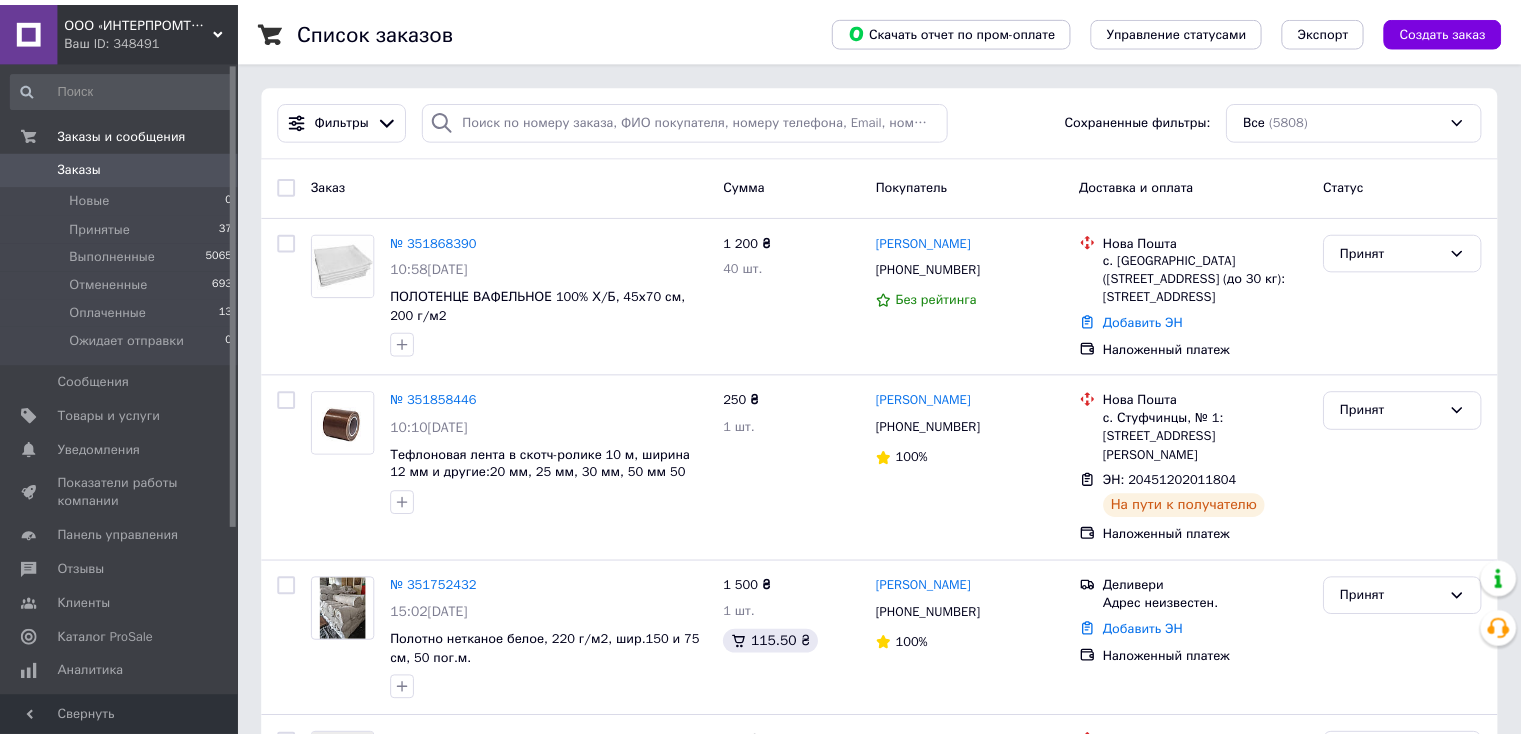 scroll, scrollTop: 0, scrollLeft: 0, axis: both 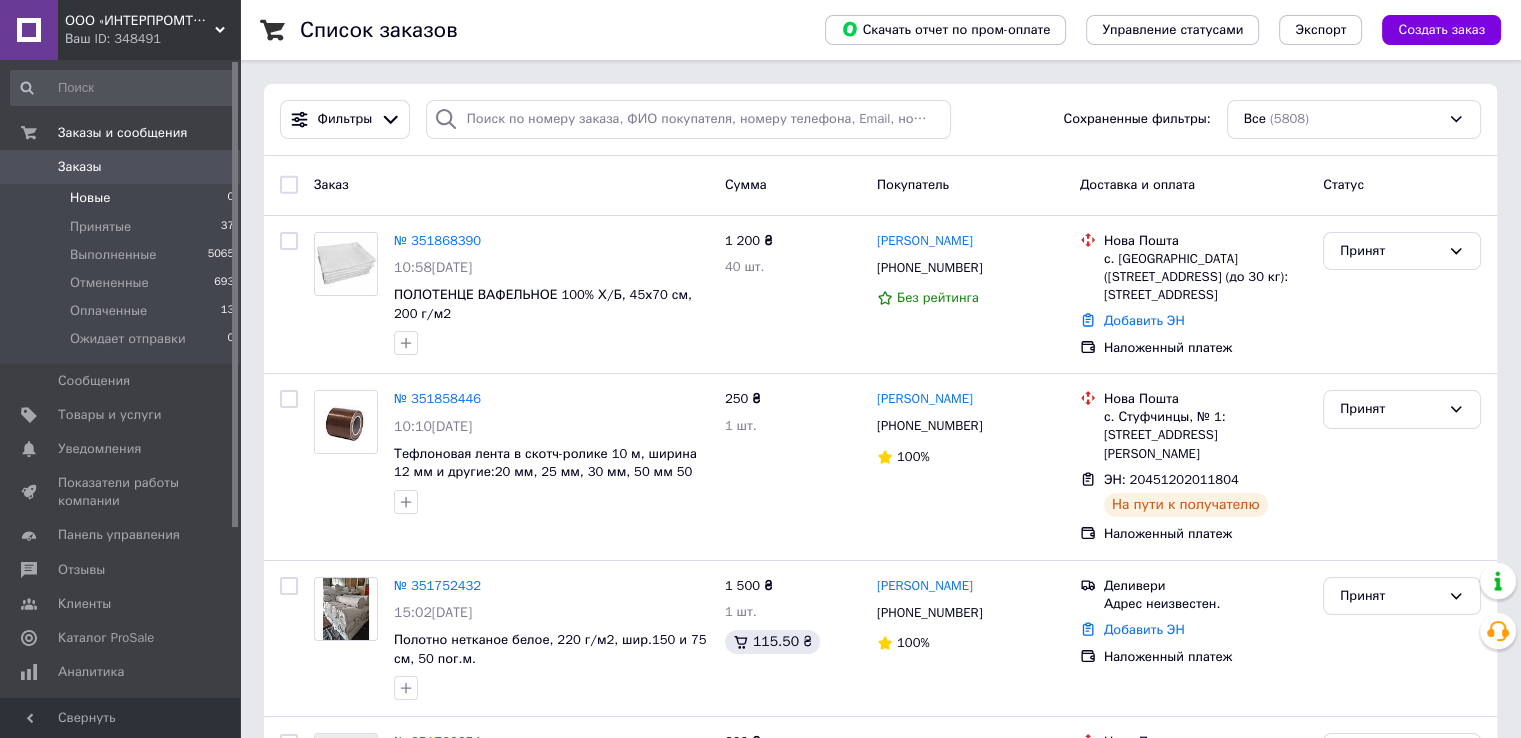 click on "Новые" at bounding box center [90, 198] 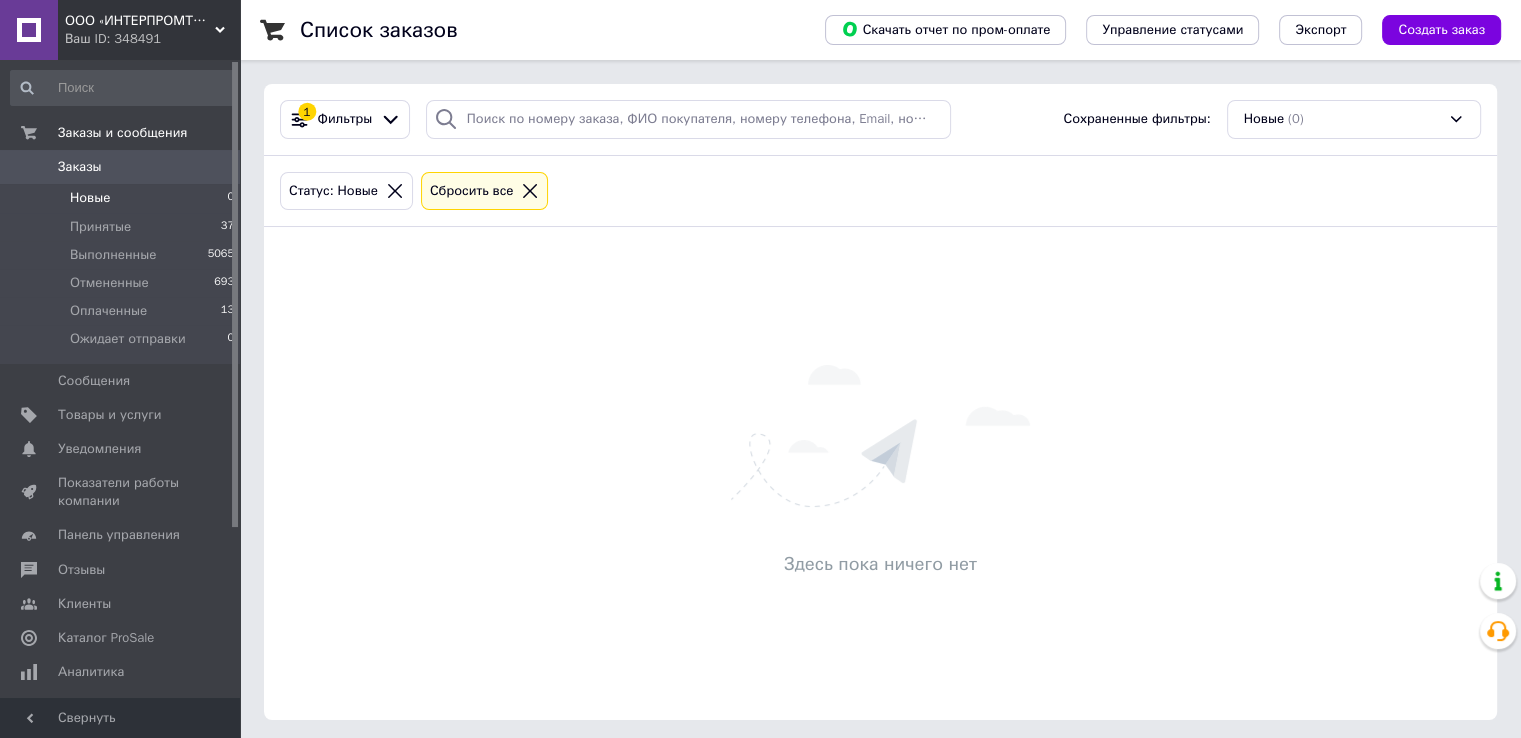 click 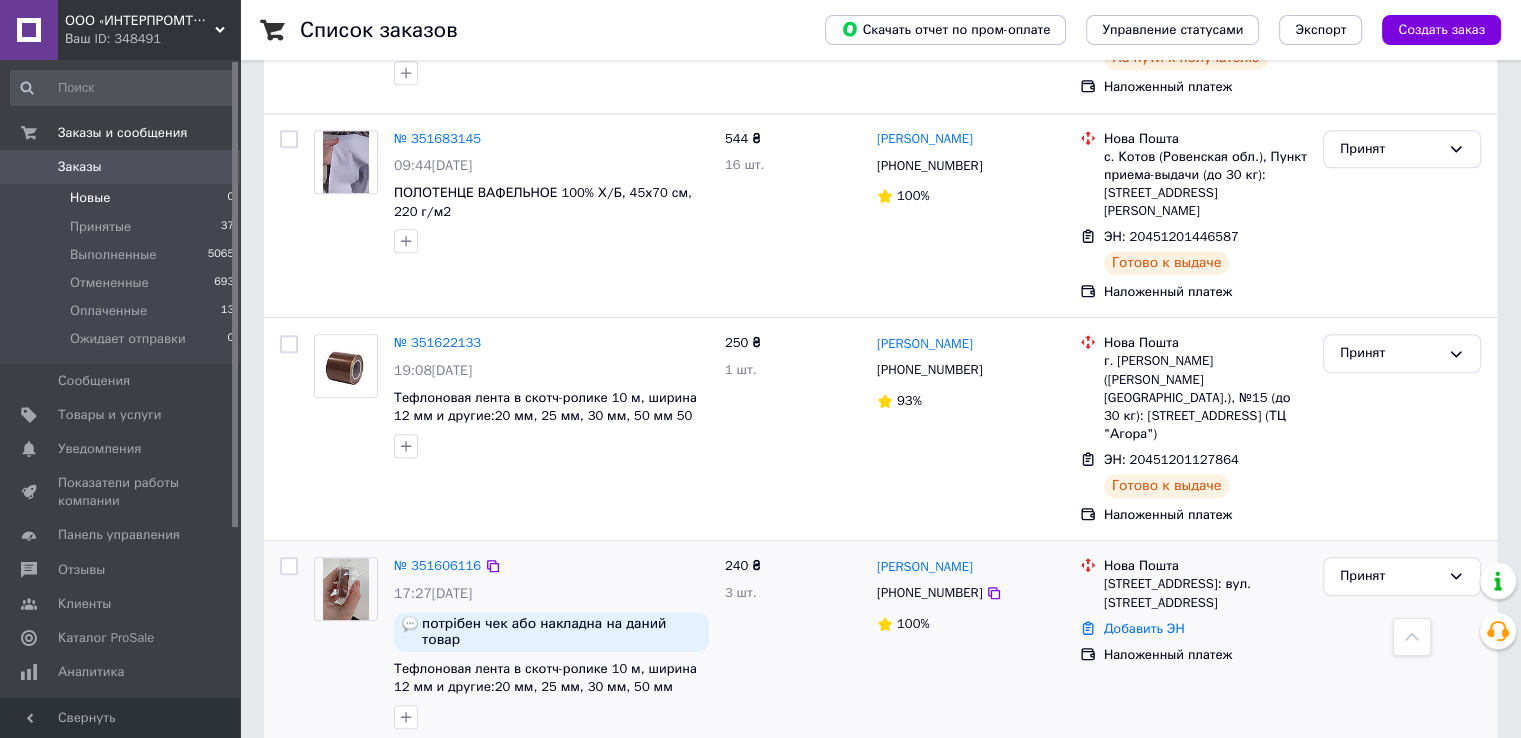 scroll, scrollTop: 1600, scrollLeft: 0, axis: vertical 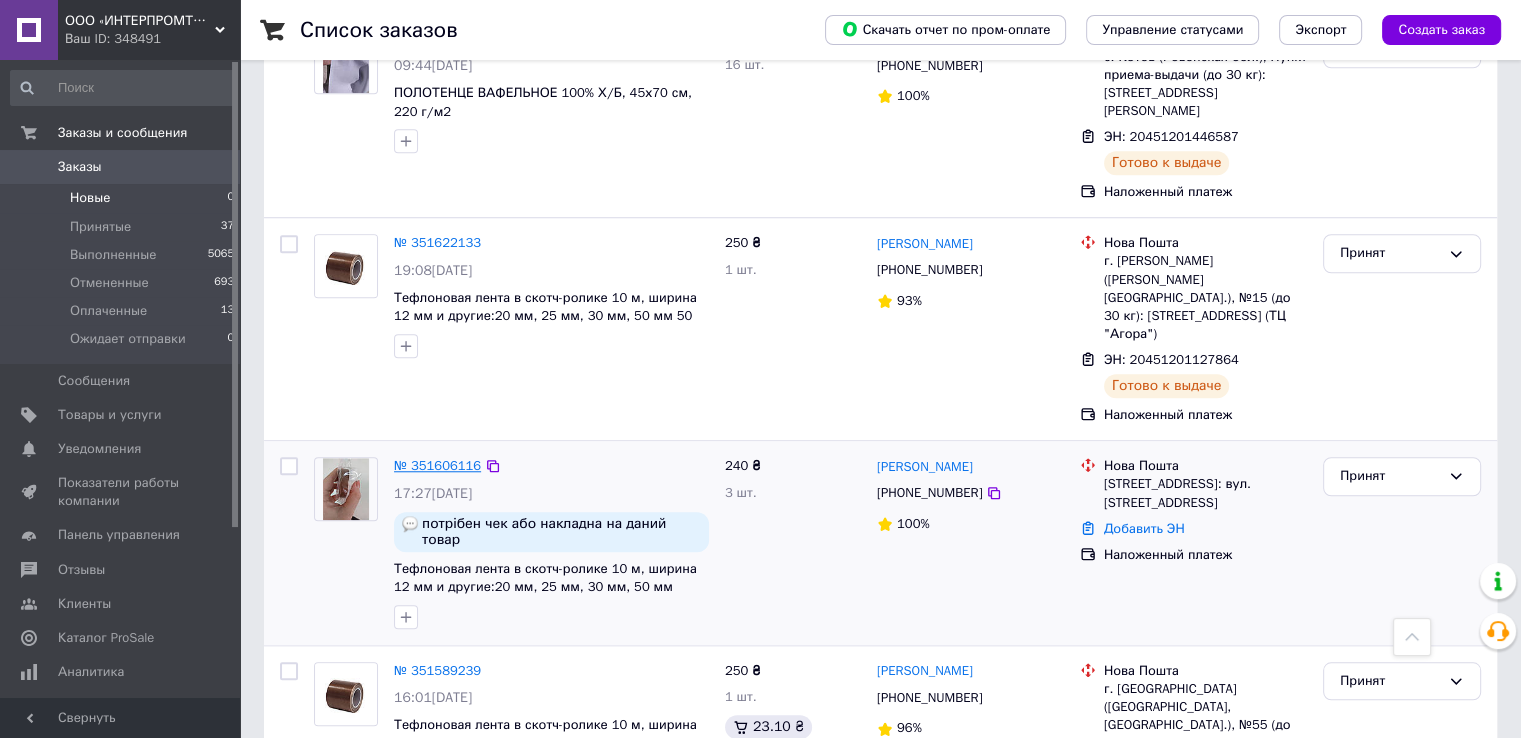 click on "№ 351606116" at bounding box center (437, 465) 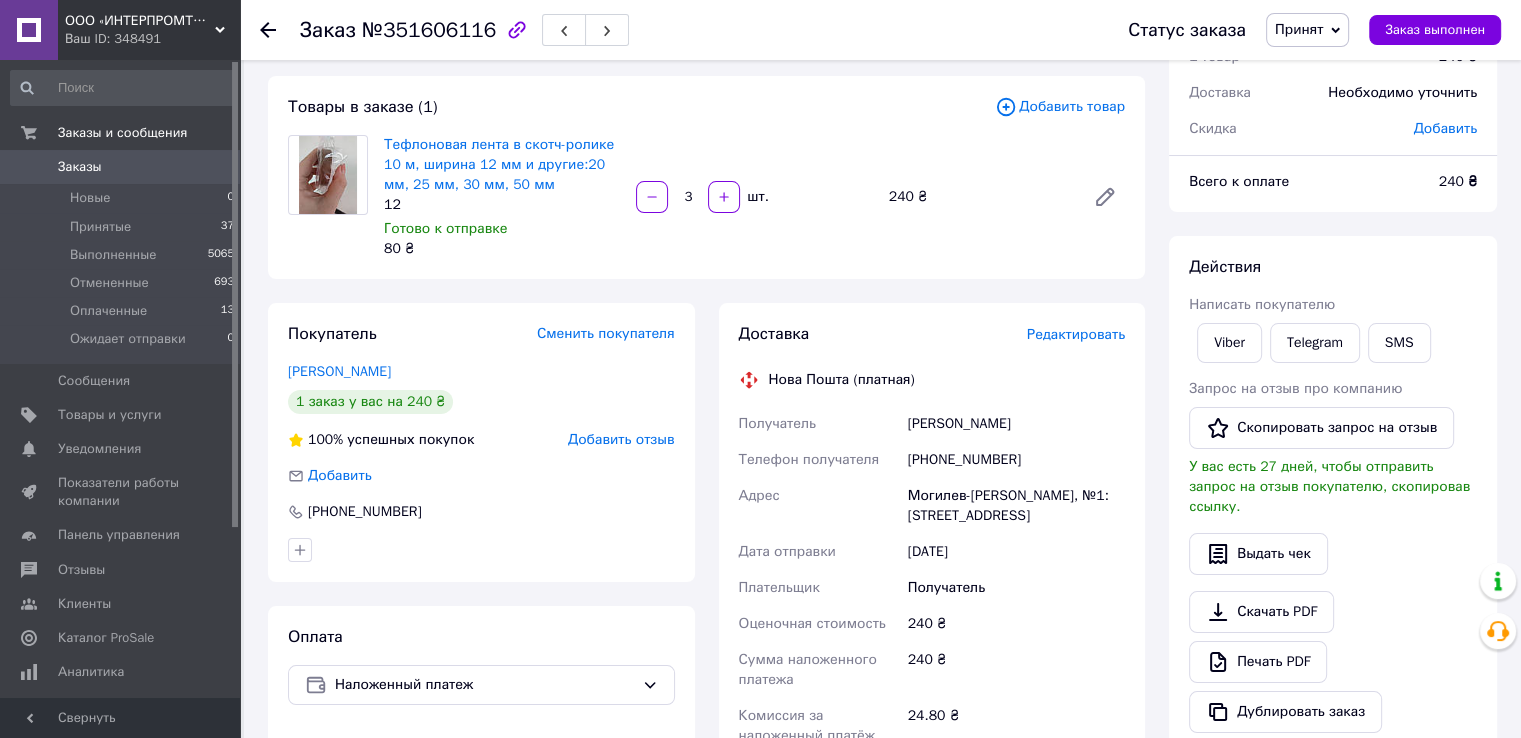 scroll, scrollTop: 0, scrollLeft: 0, axis: both 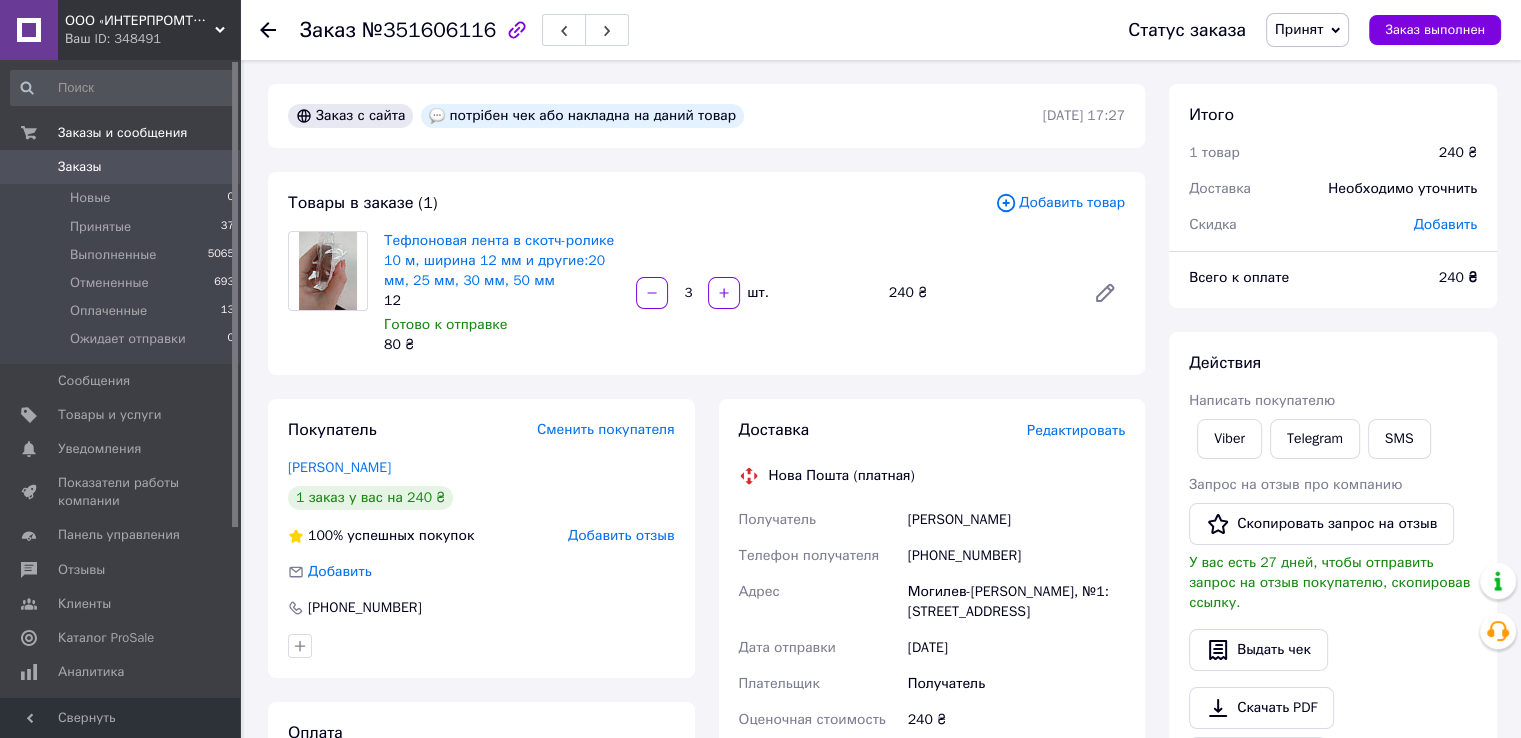 click 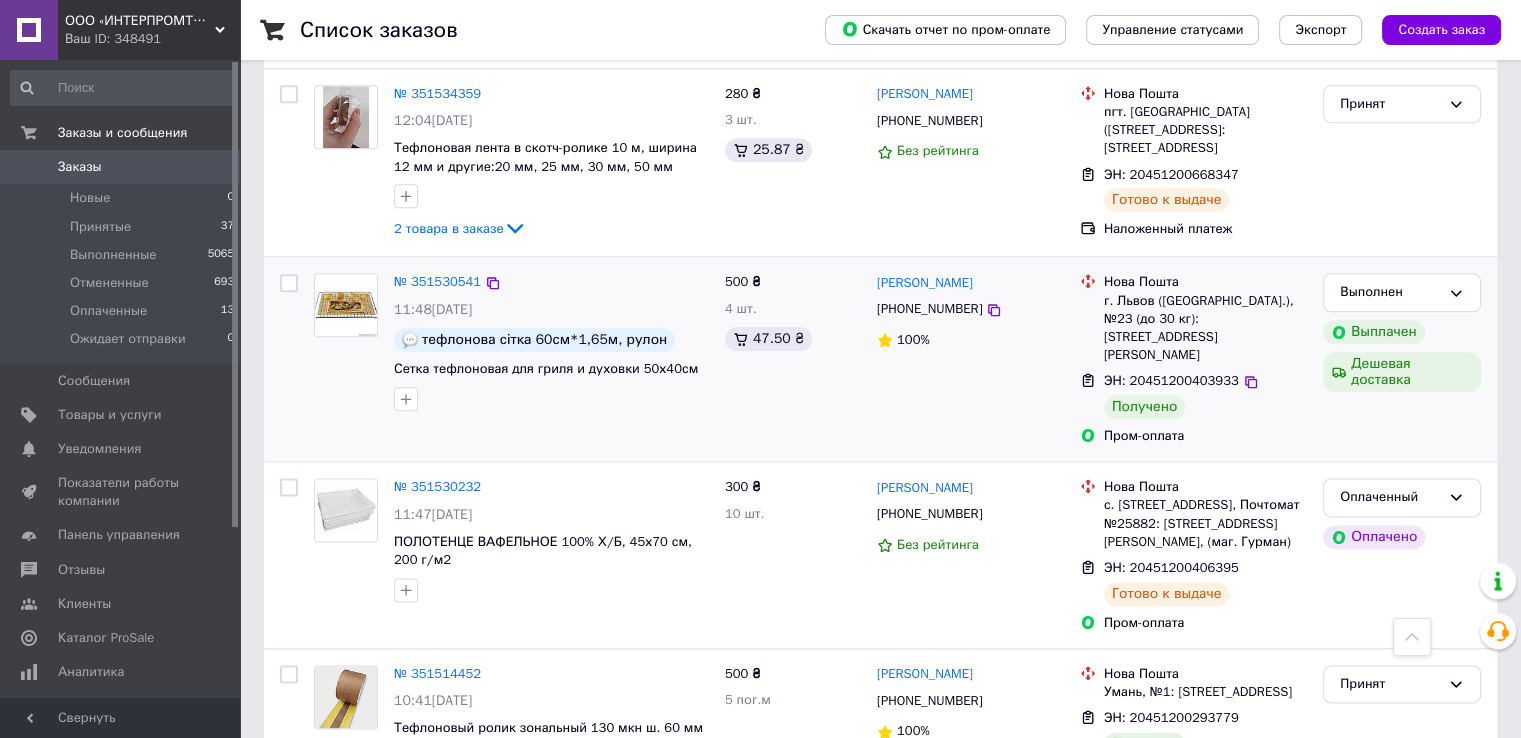 scroll, scrollTop: 2500, scrollLeft: 0, axis: vertical 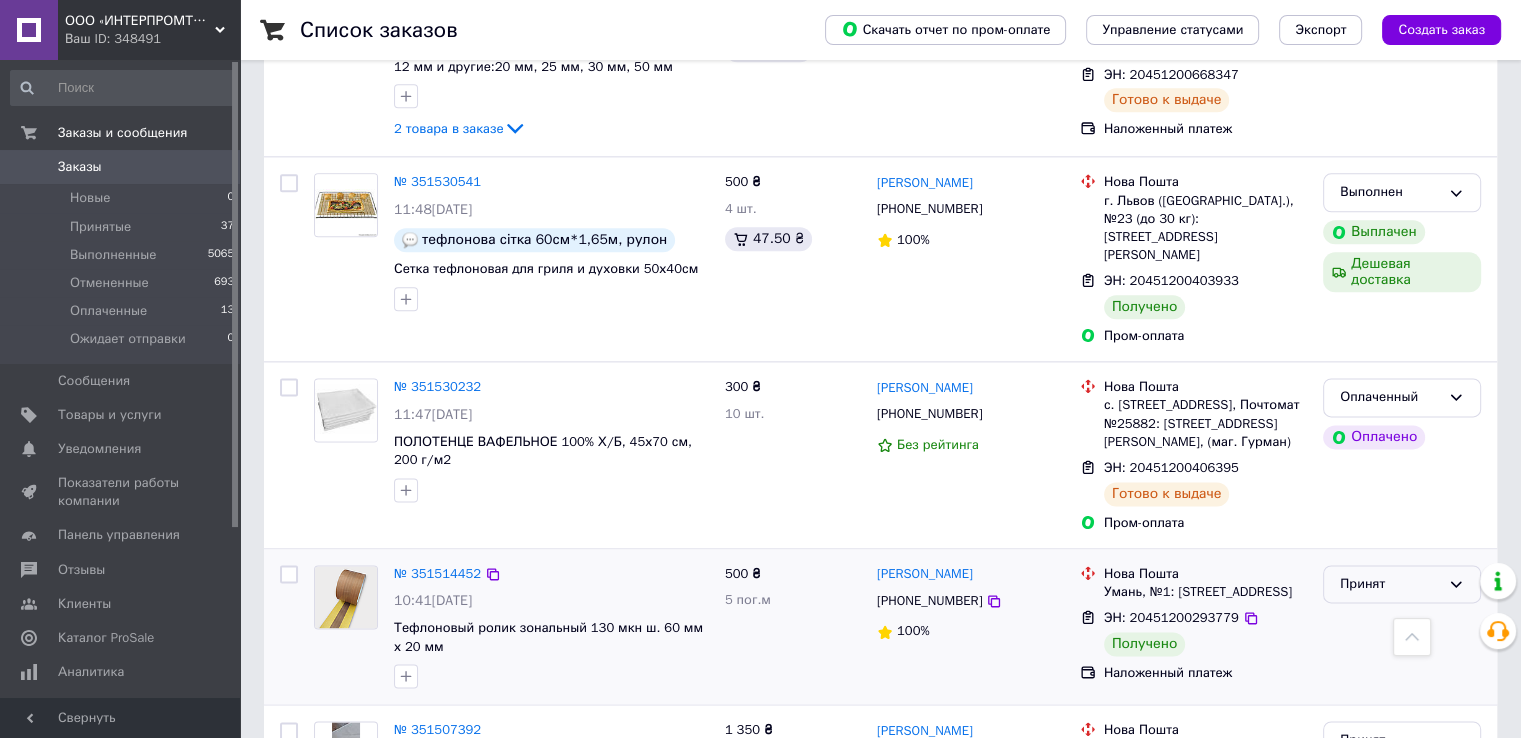 click on "Принят" at bounding box center [1390, 584] 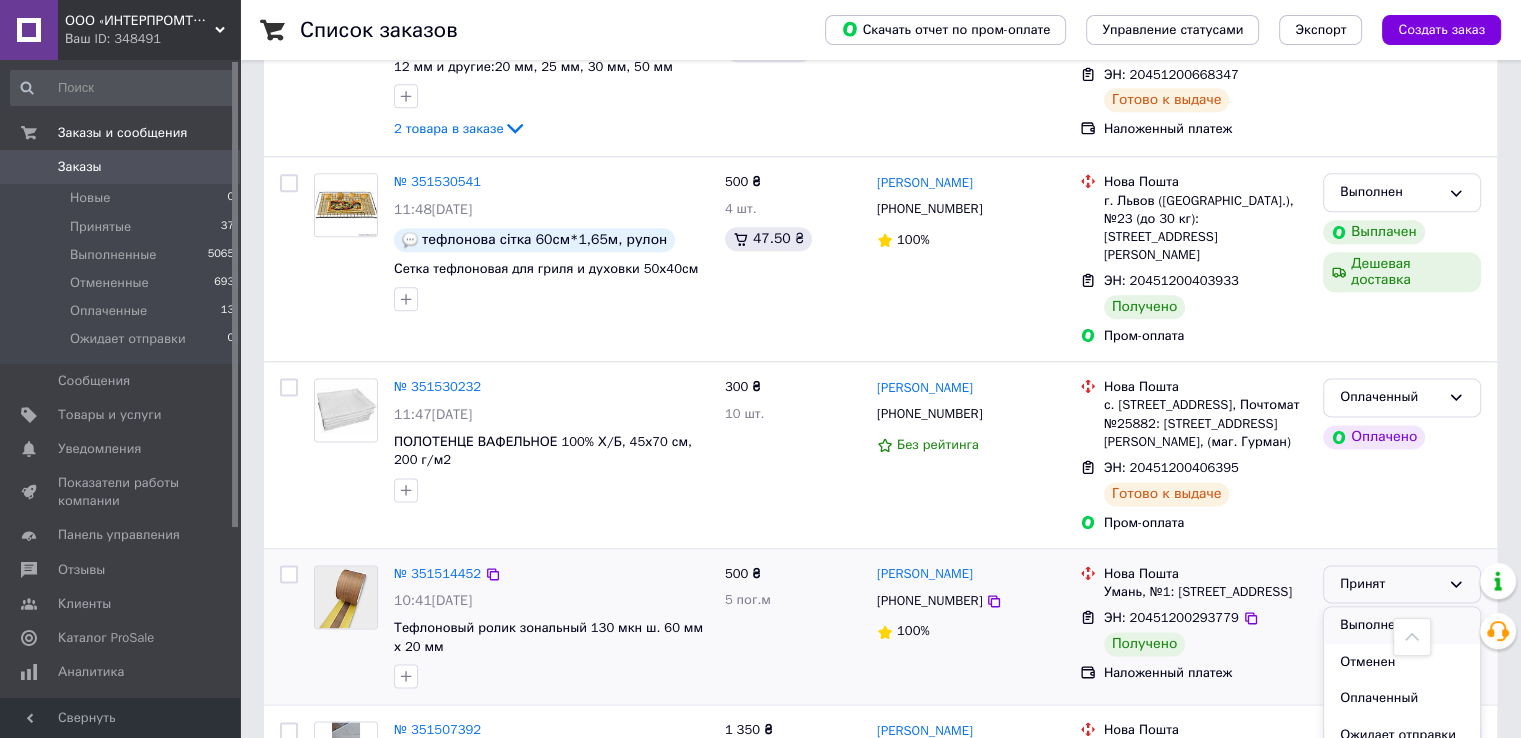 click on "Выполнен" at bounding box center [1402, 625] 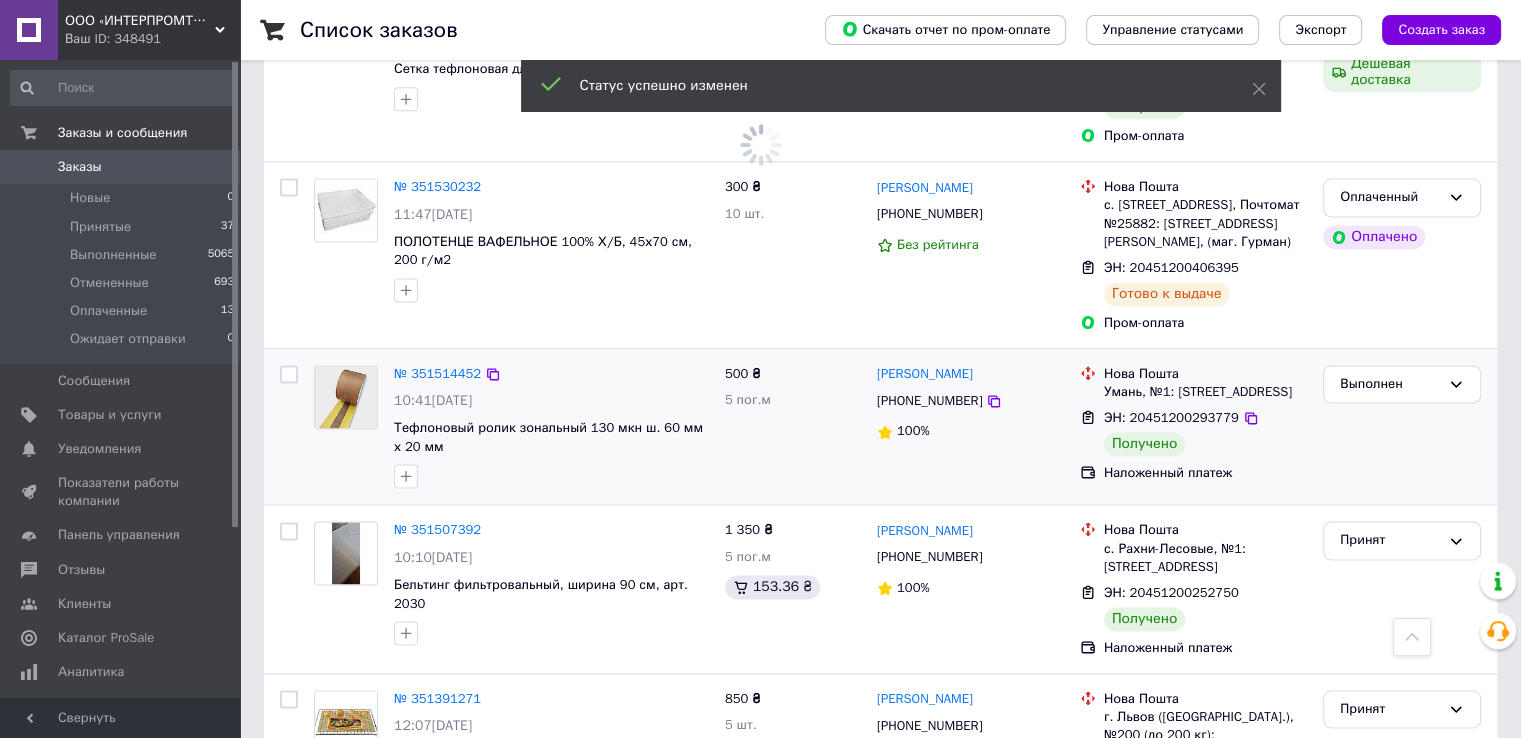 scroll, scrollTop: 2800, scrollLeft: 0, axis: vertical 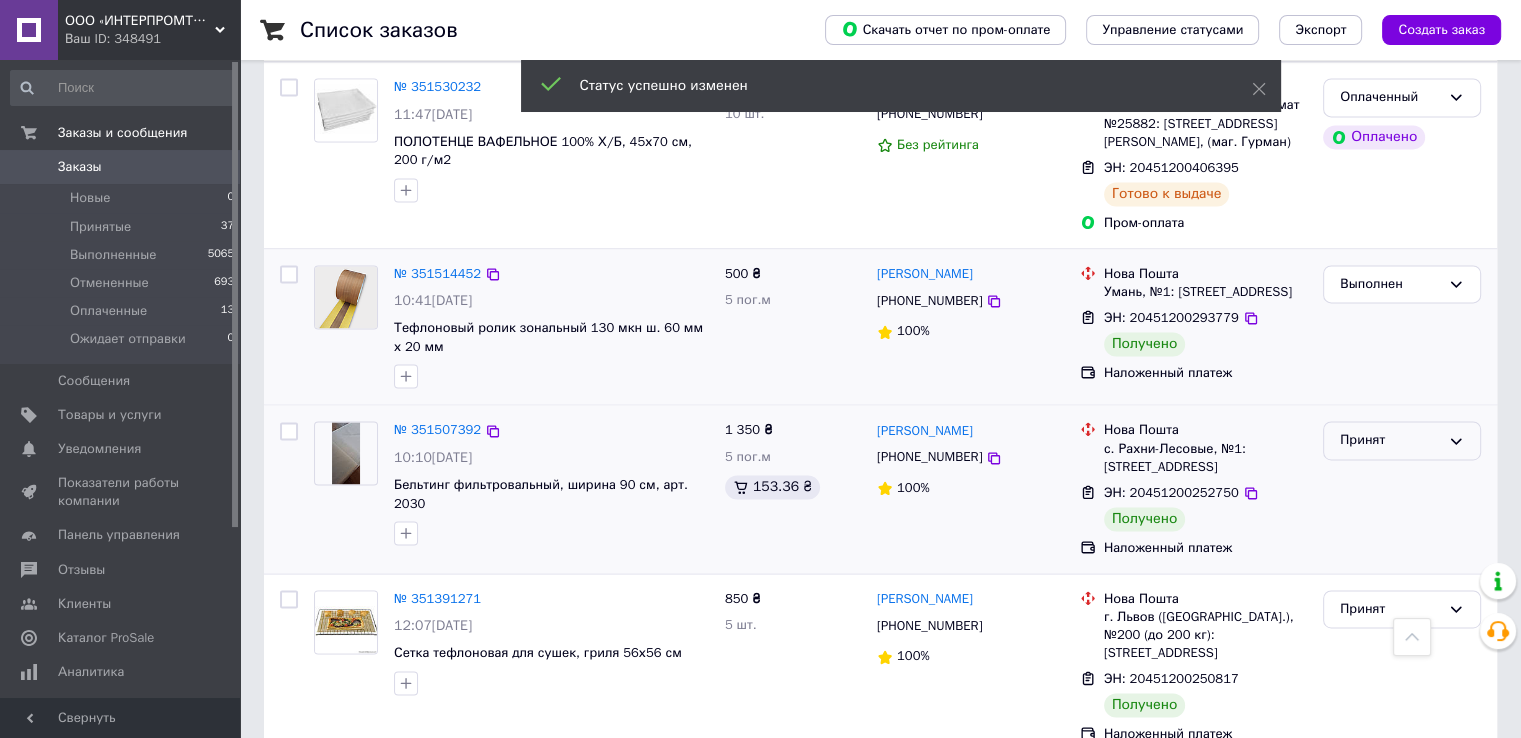 click on "Принят" at bounding box center (1390, 440) 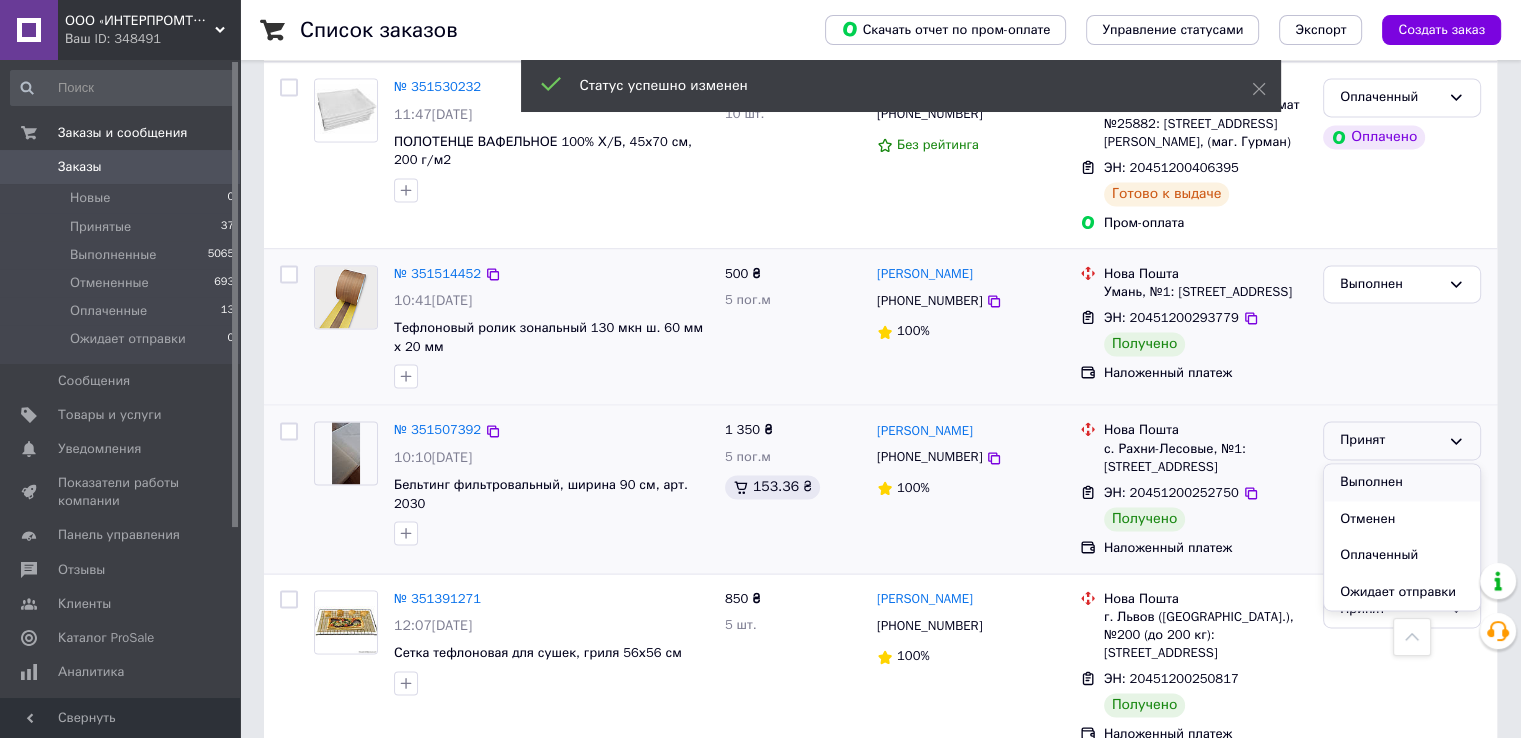 click on "Выполнен" at bounding box center (1402, 482) 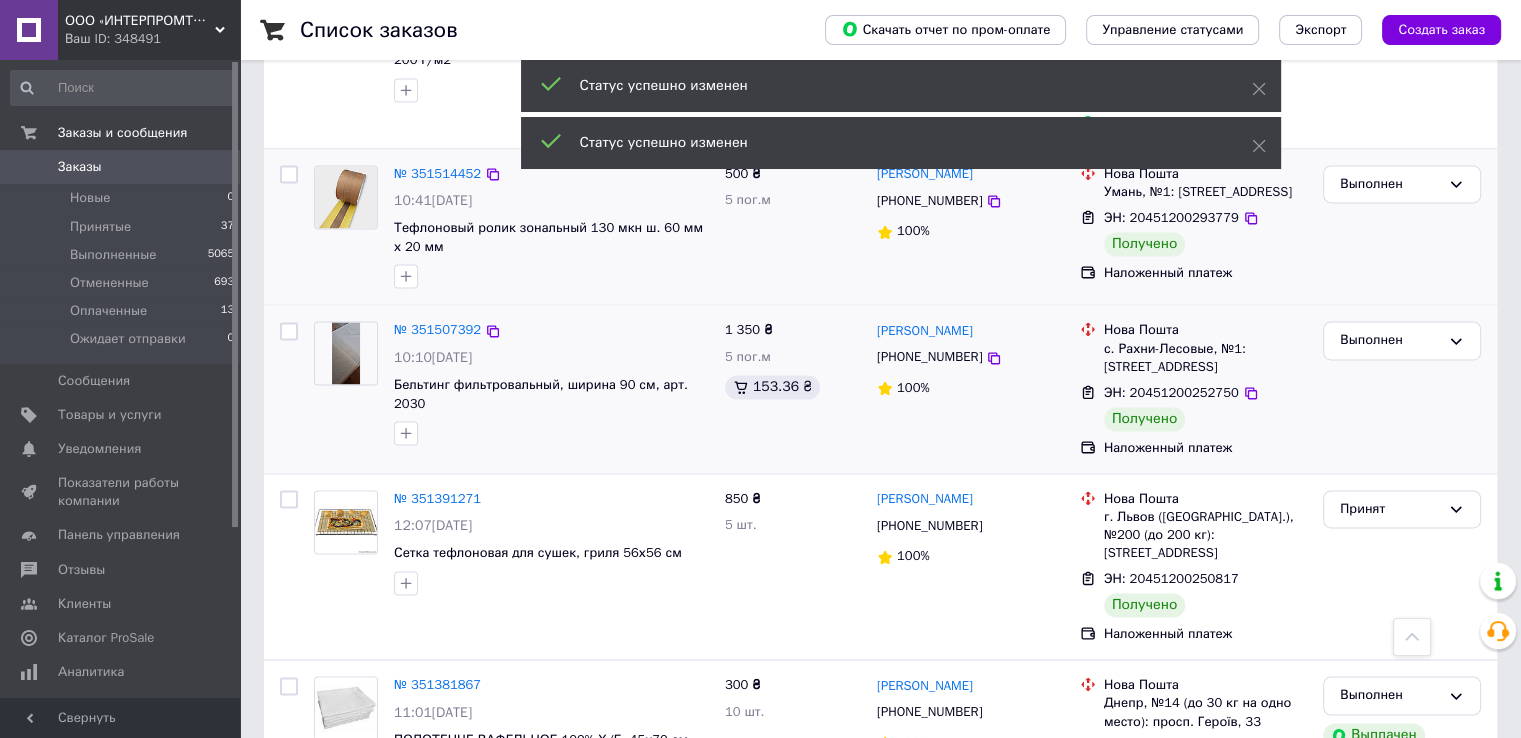 scroll, scrollTop: 3000, scrollLeft: 0, axis: vertical 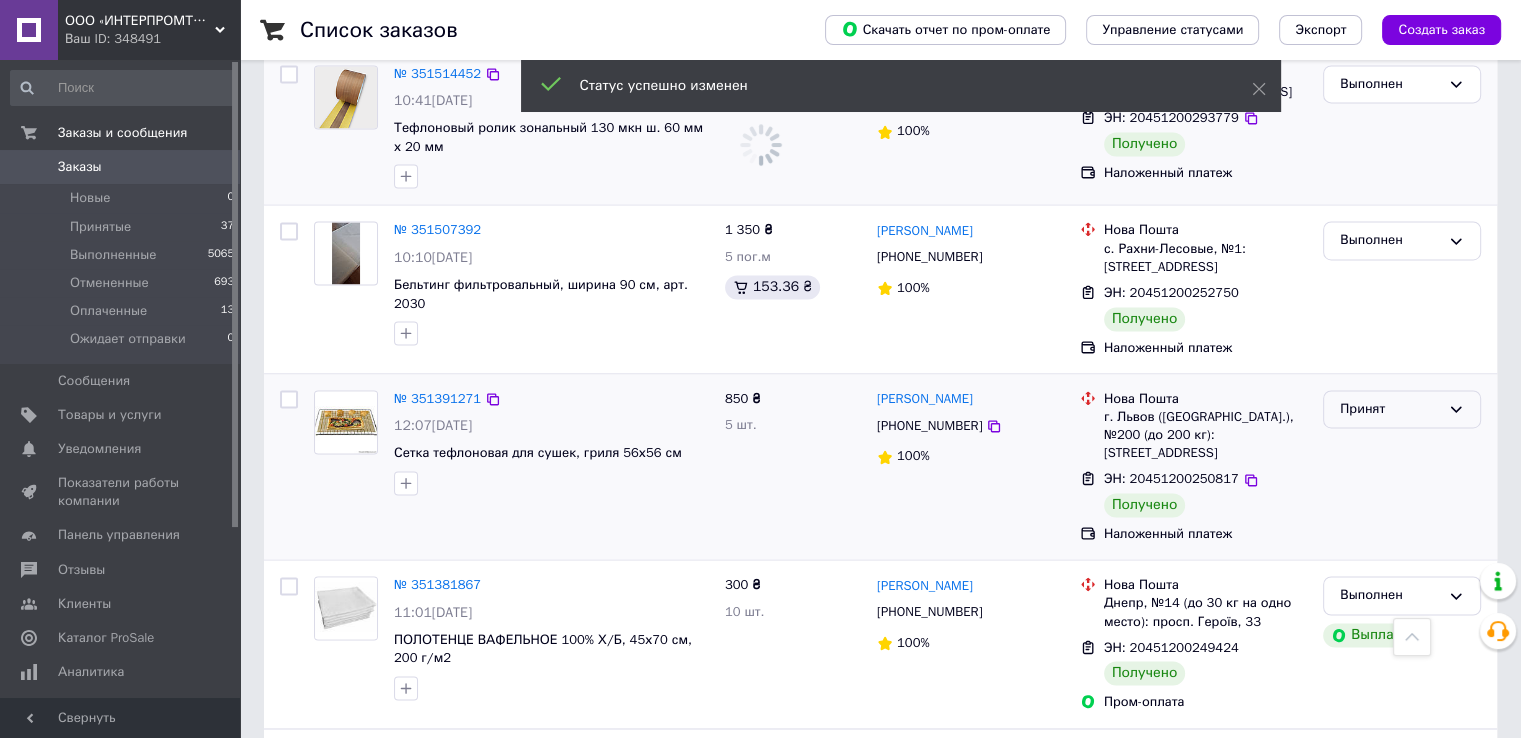 click on "Принят" at bounding box center (1390, 409) 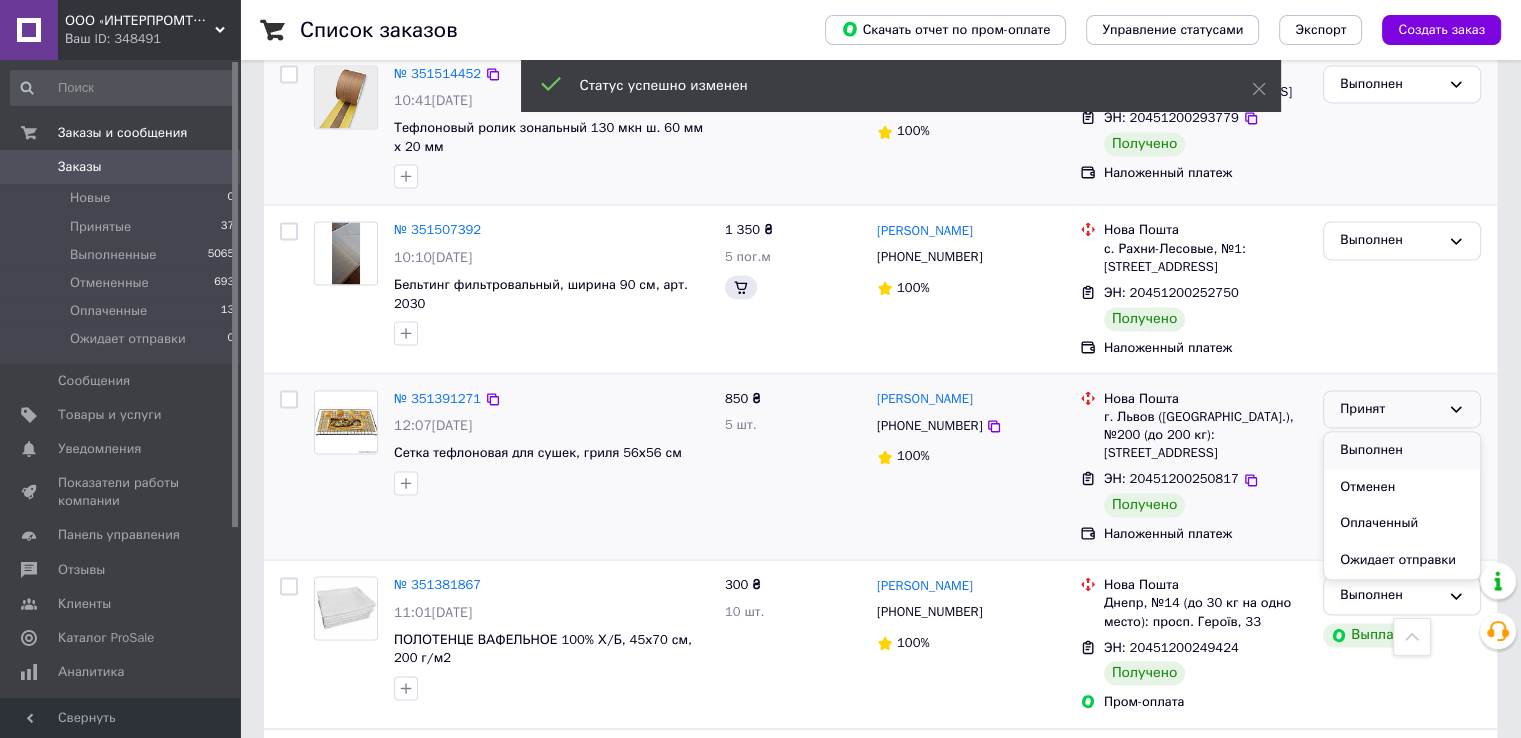 click on "Выполнен" at bounding box center [1402, 450] 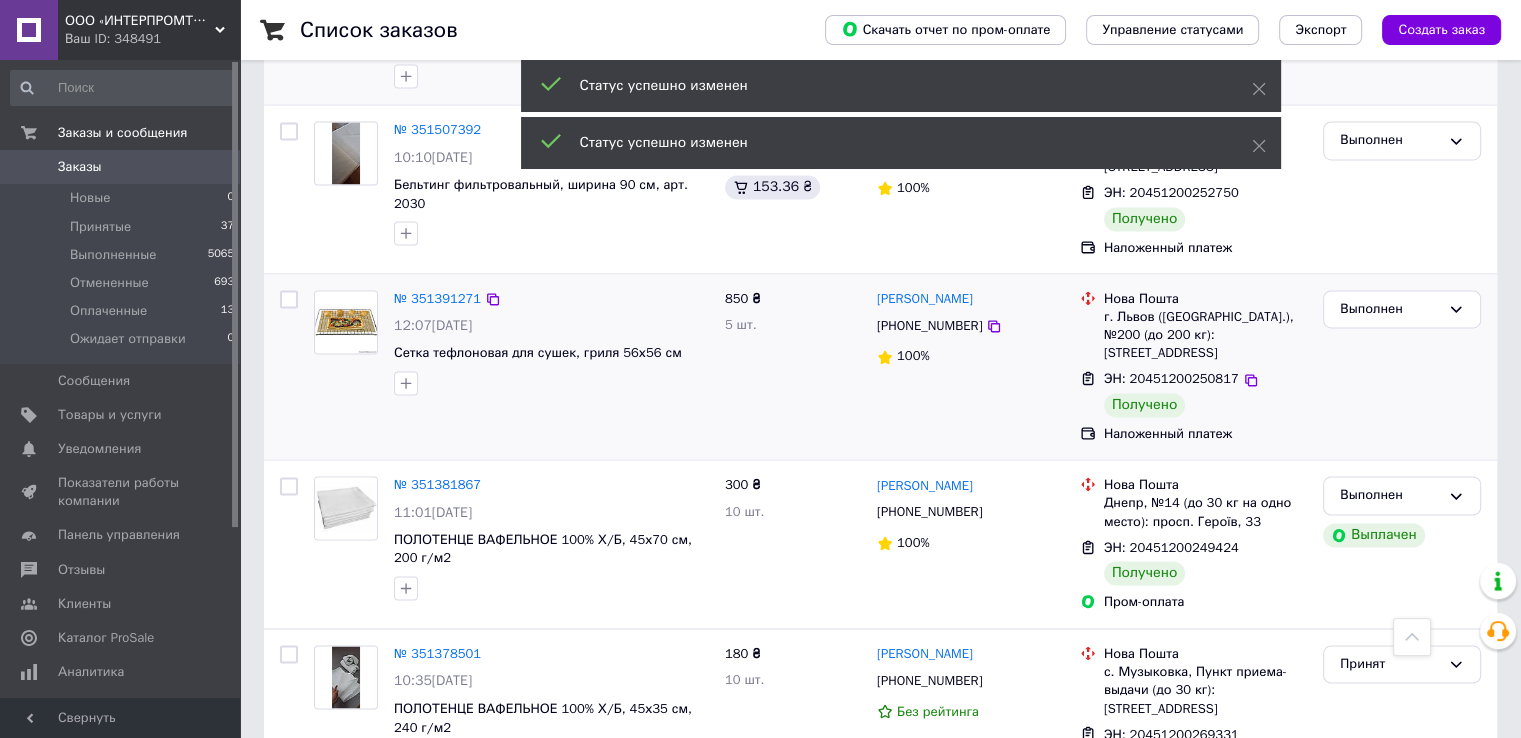 scroll, scrollTop: 3188, scrollLeft: 0, axis: vertical 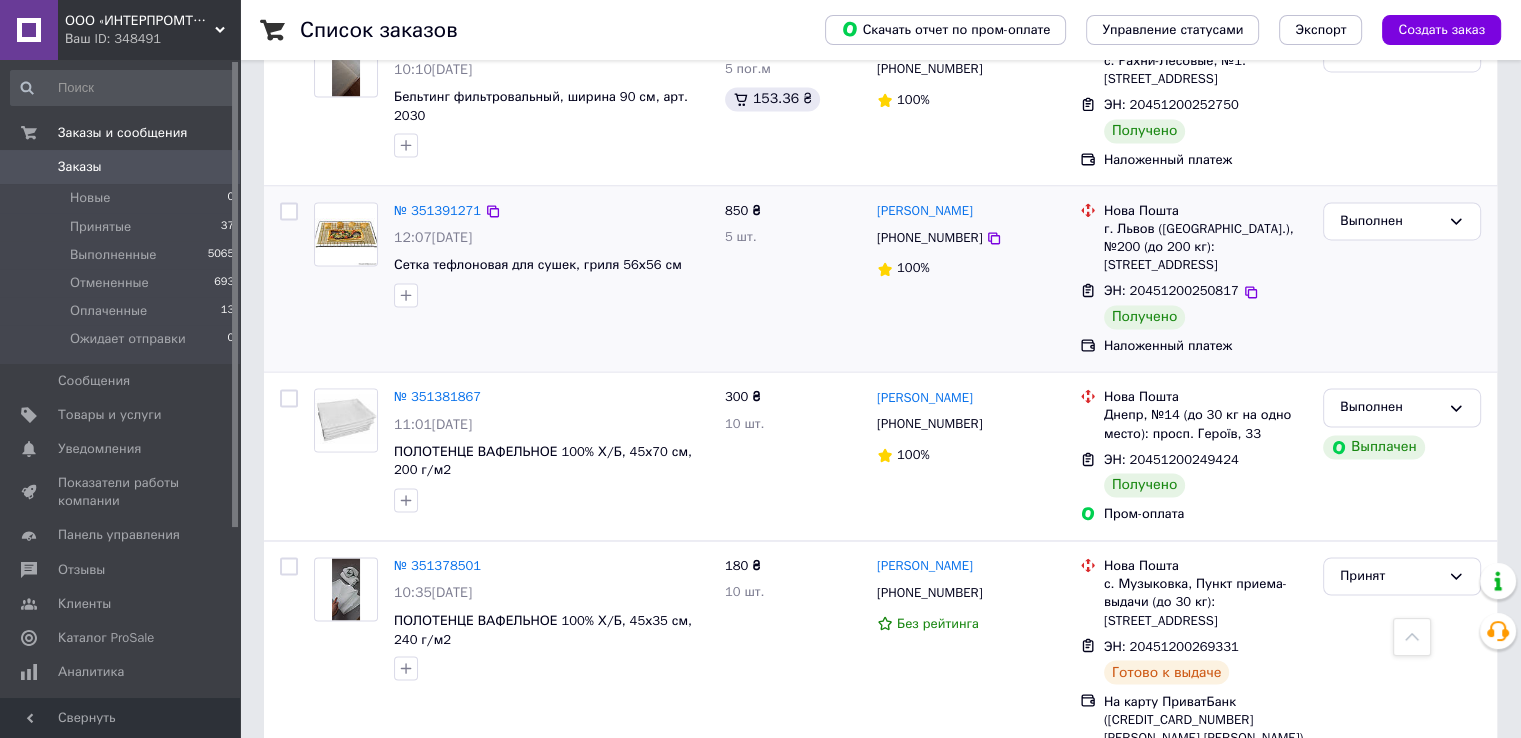 click on "2" at bounding box center [327, 807] 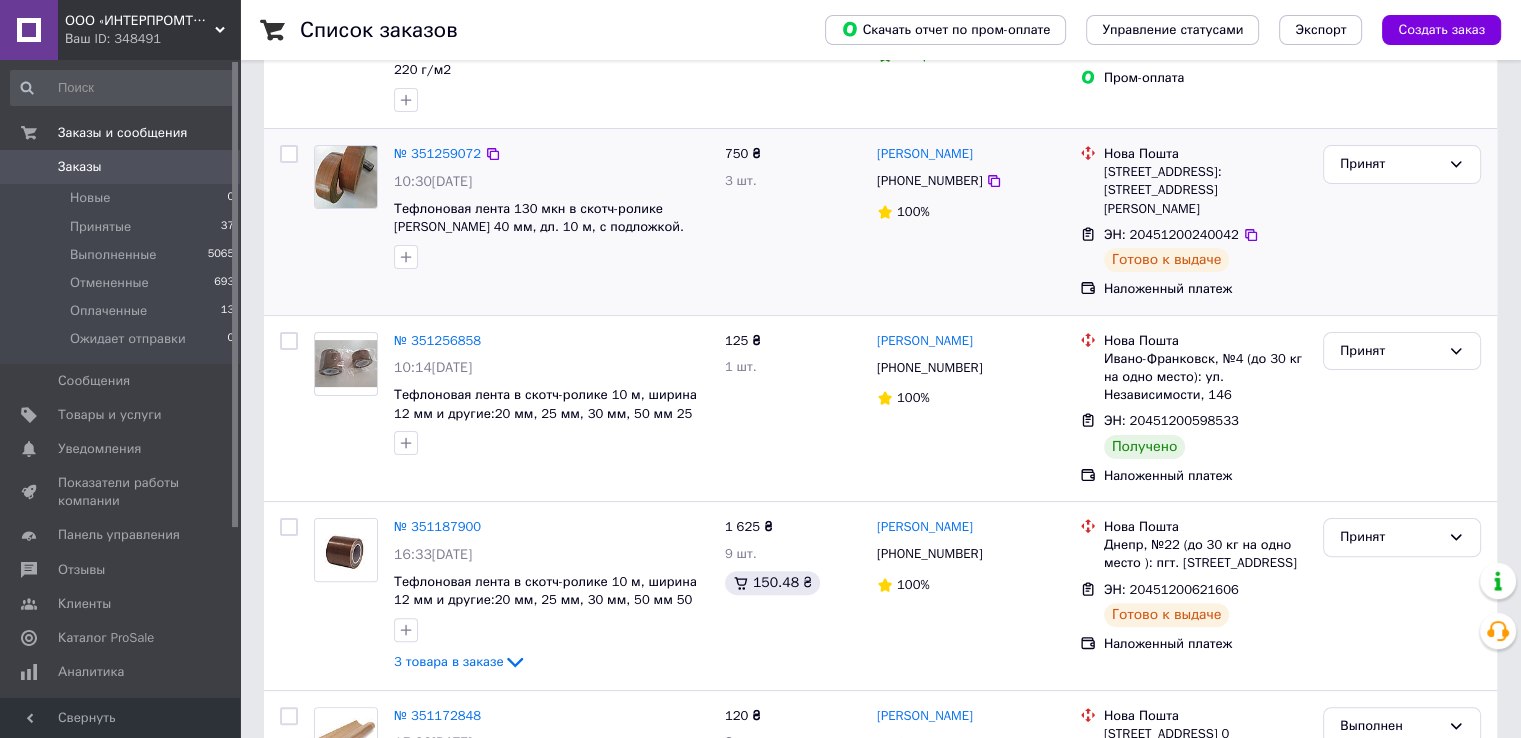 scroll, scrollTop: 500, scrollLeft: 0, axis: vertical 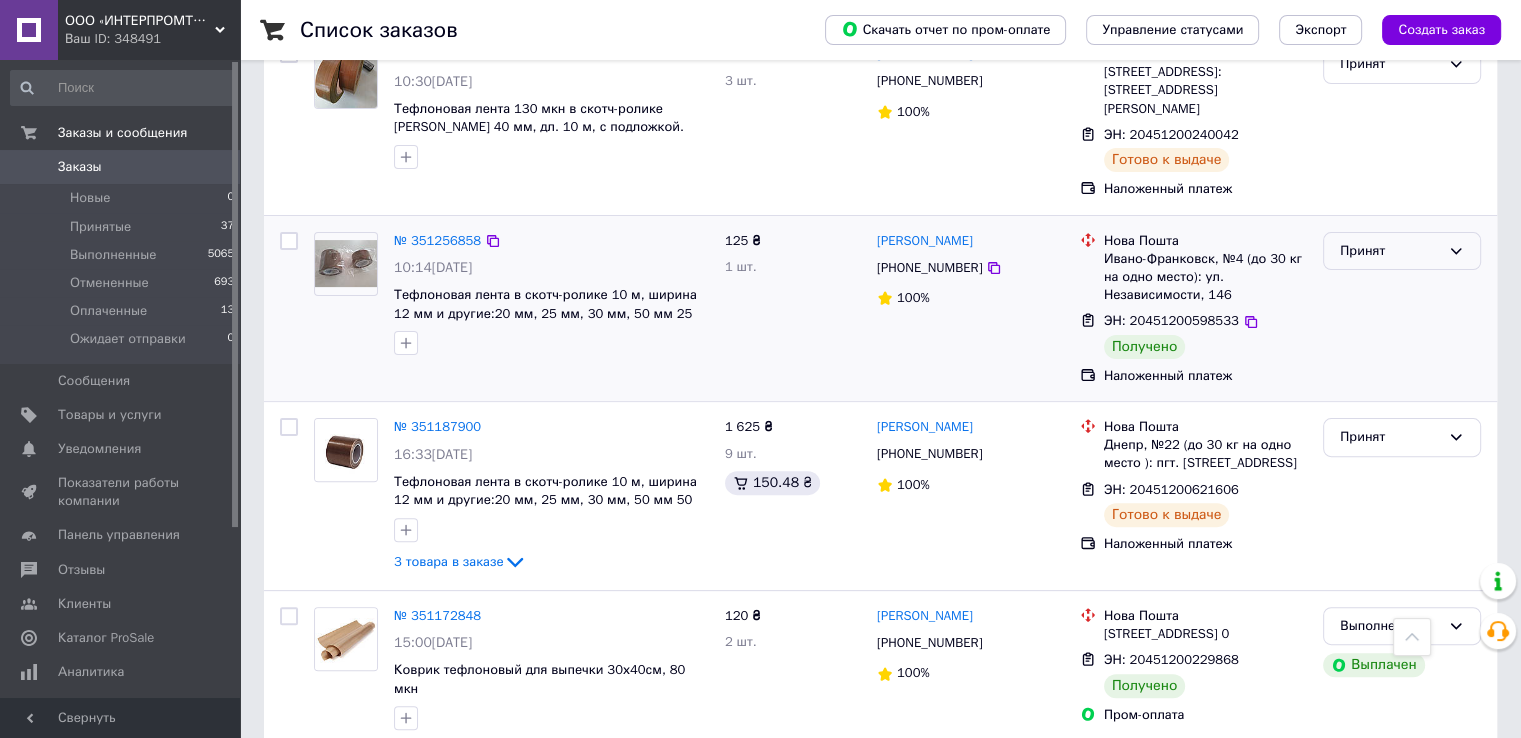 click on "Принят" at bounding box center (1390, 251) 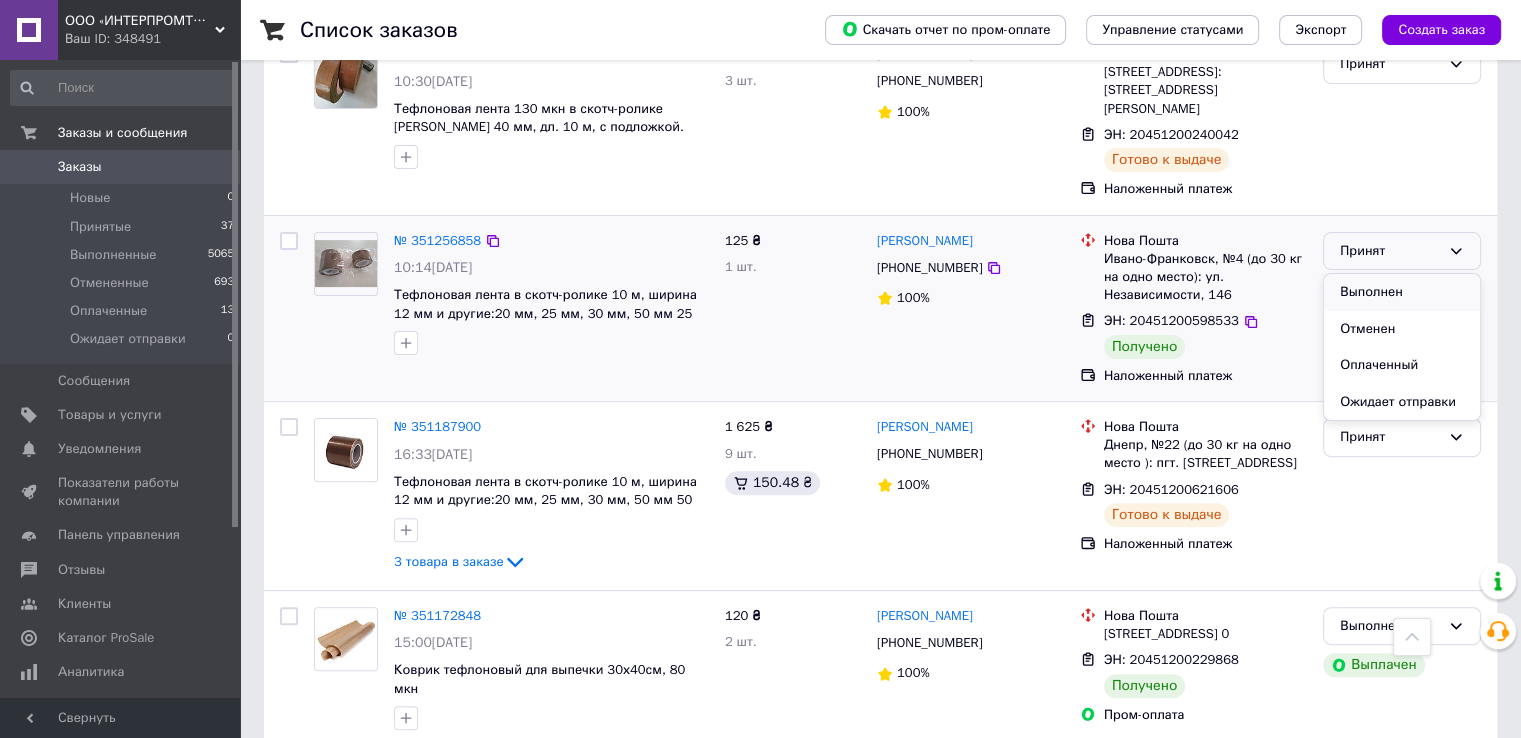 click on "Выполнен" at bounding box center [1402, 292] 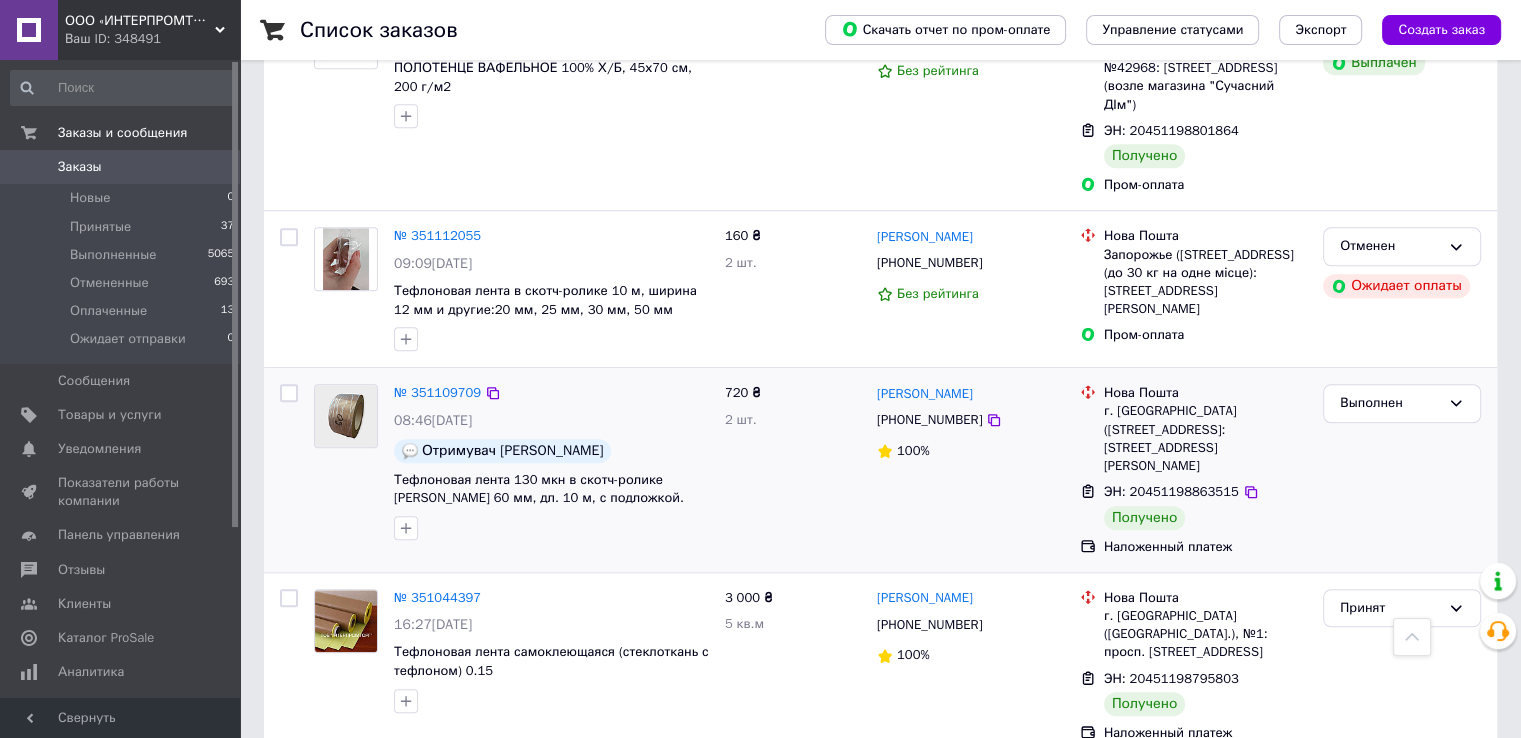 scroll, scrollTop: 1600, scrollLeft: 0, axis: vertical 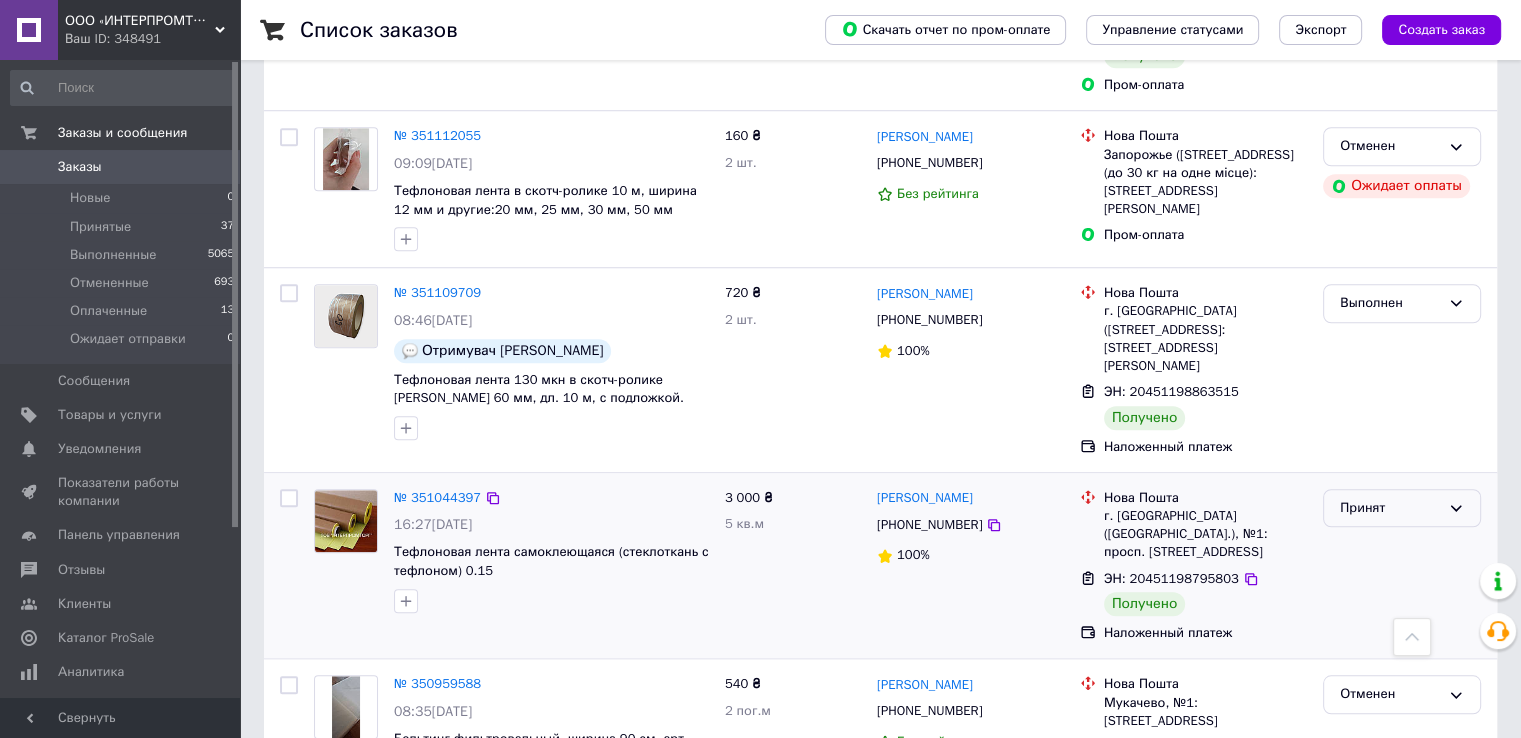 click on "Принят" at bounding box center (1390, 508) 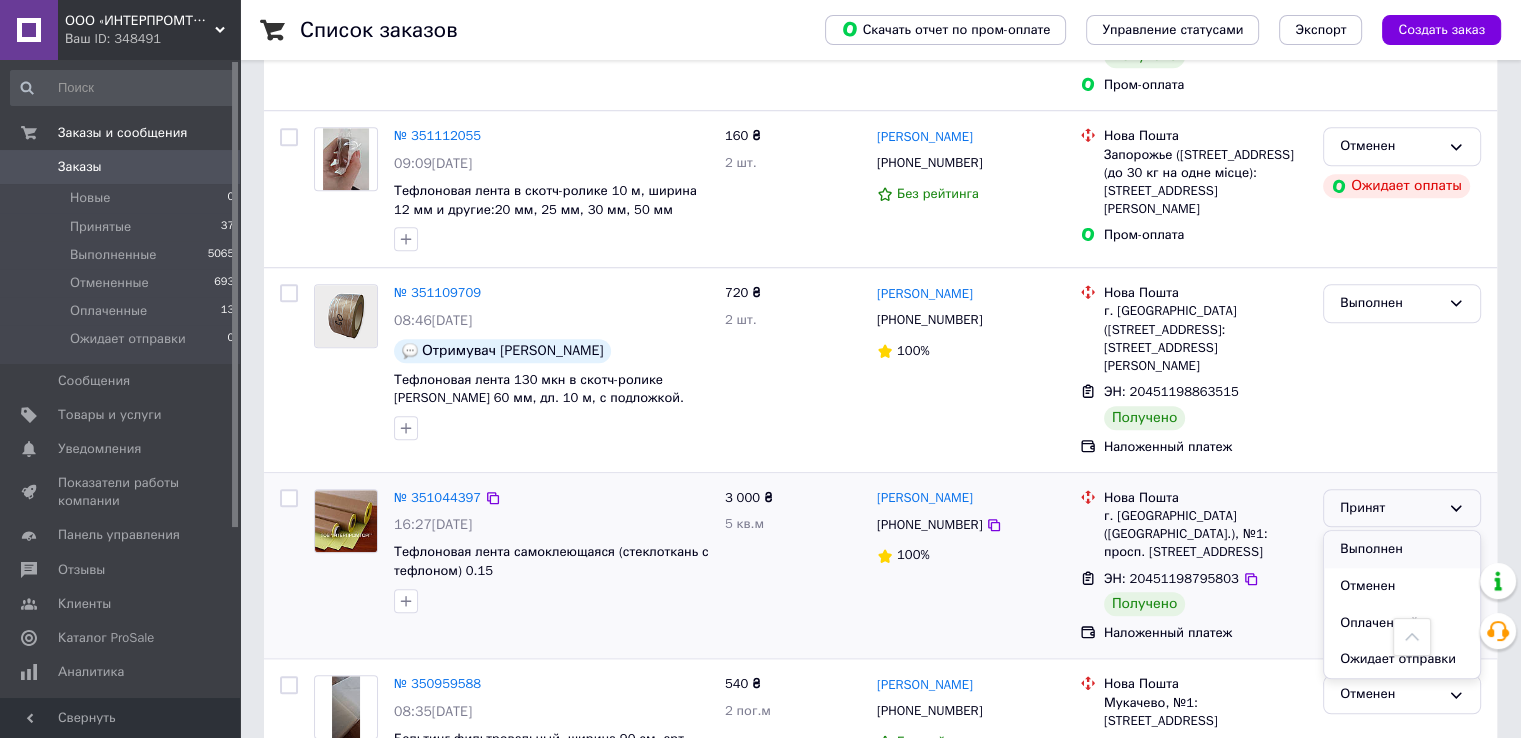 click on "Выполнен" at bounding box center [1402, 549] 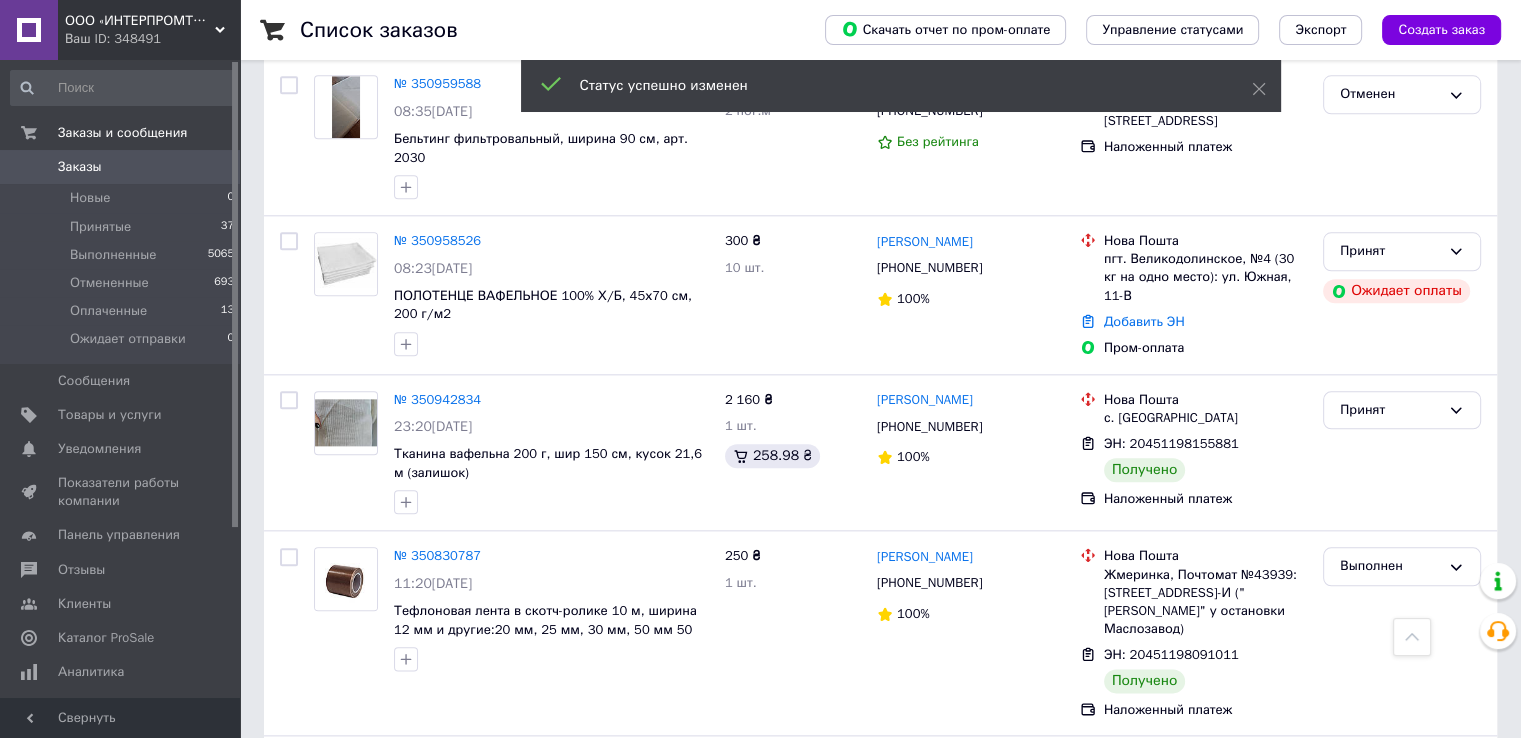 scroll, scrollTop: 2100, scrollLeft: 0, axis: vertical 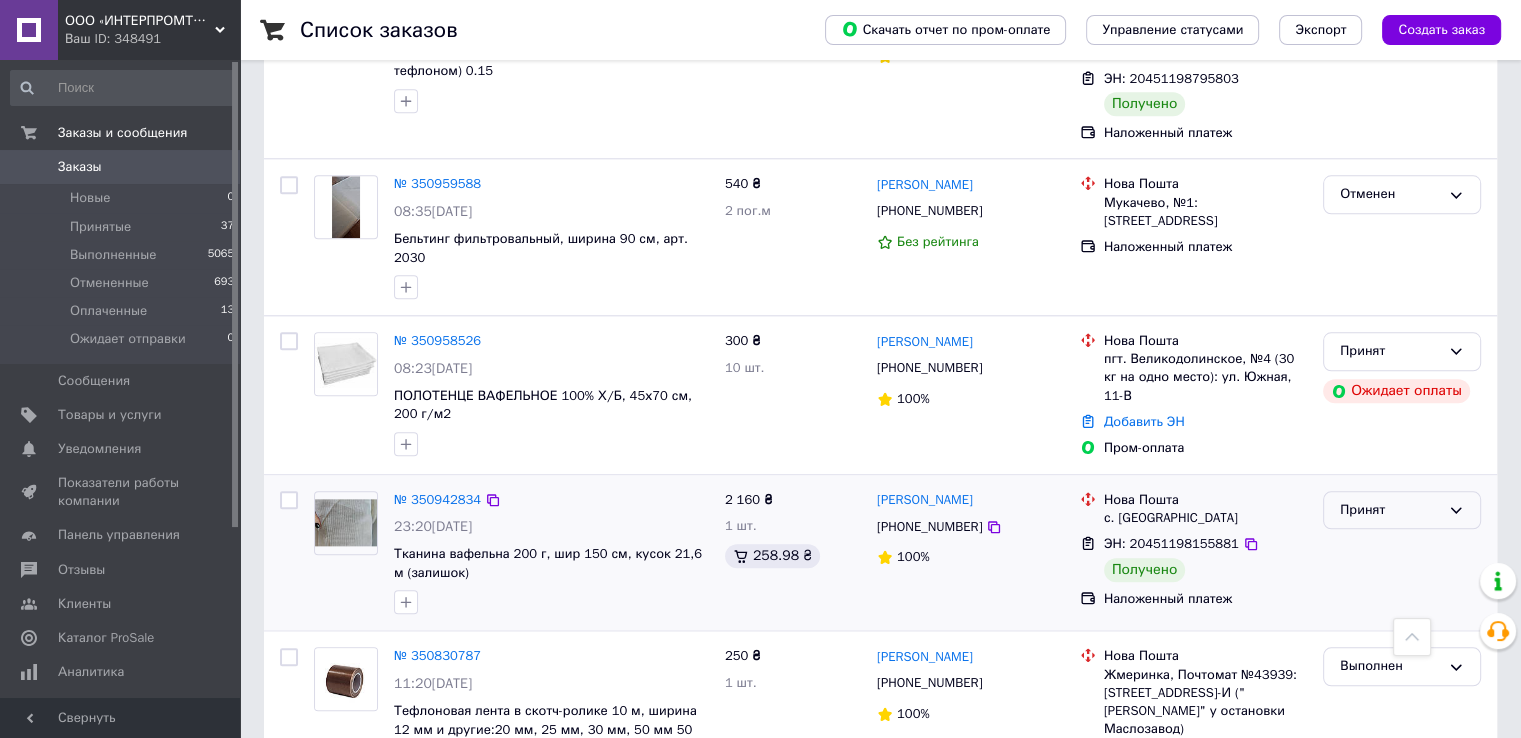click on "Принят" at bounding box center [1390, 510] 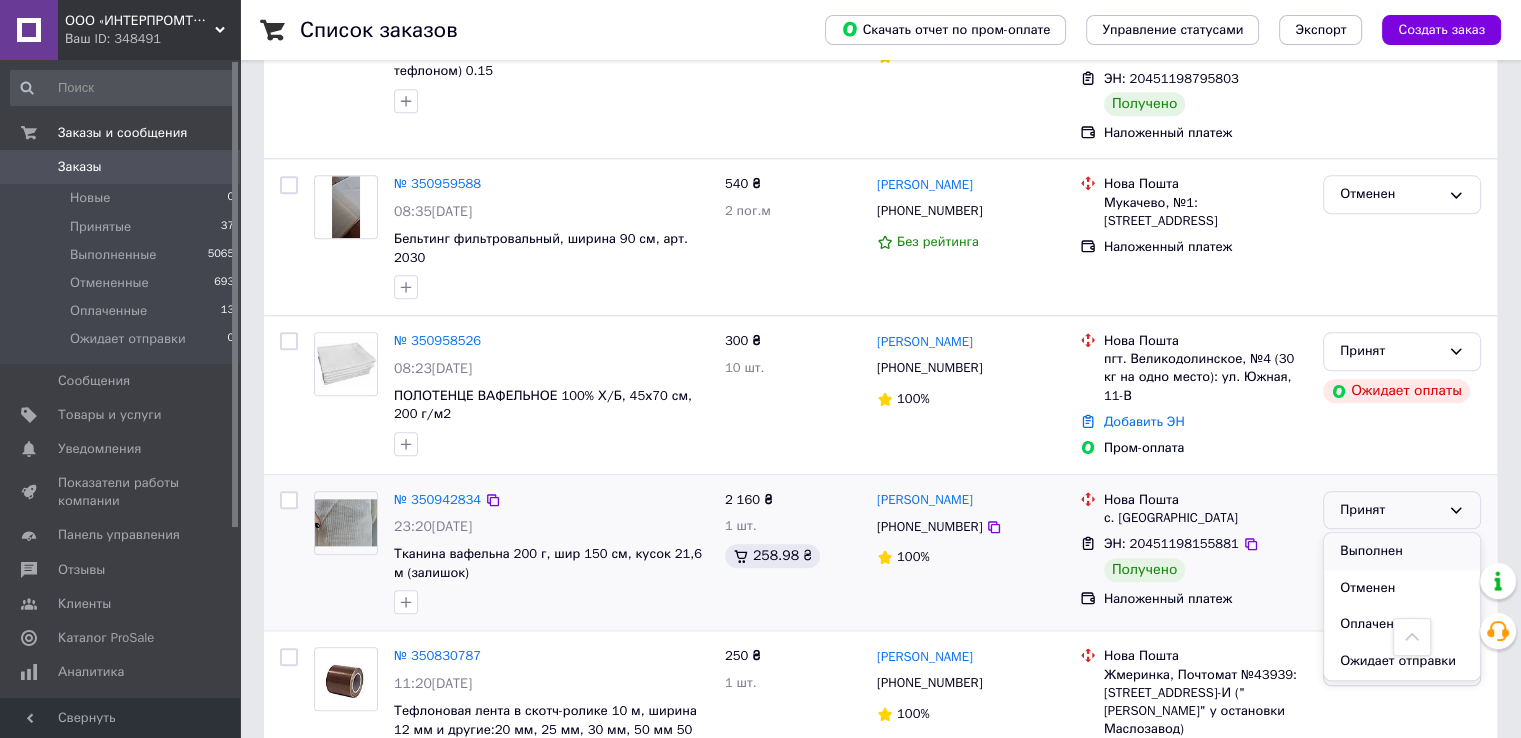 click on "Выполнен" at bounding box center (1402, 551) 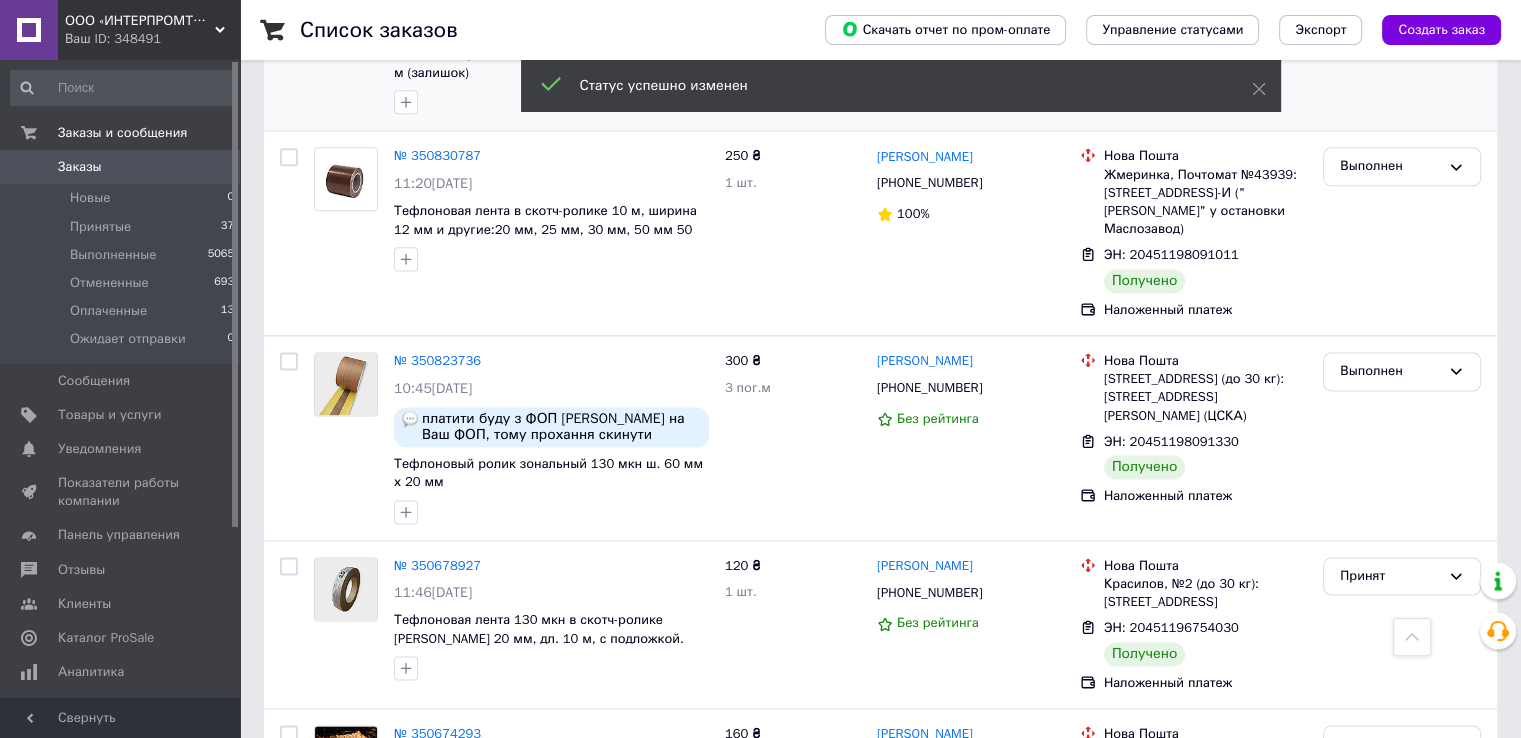 scroll, scrollTop: 2700, scrollLeft: 0, axis: vertical 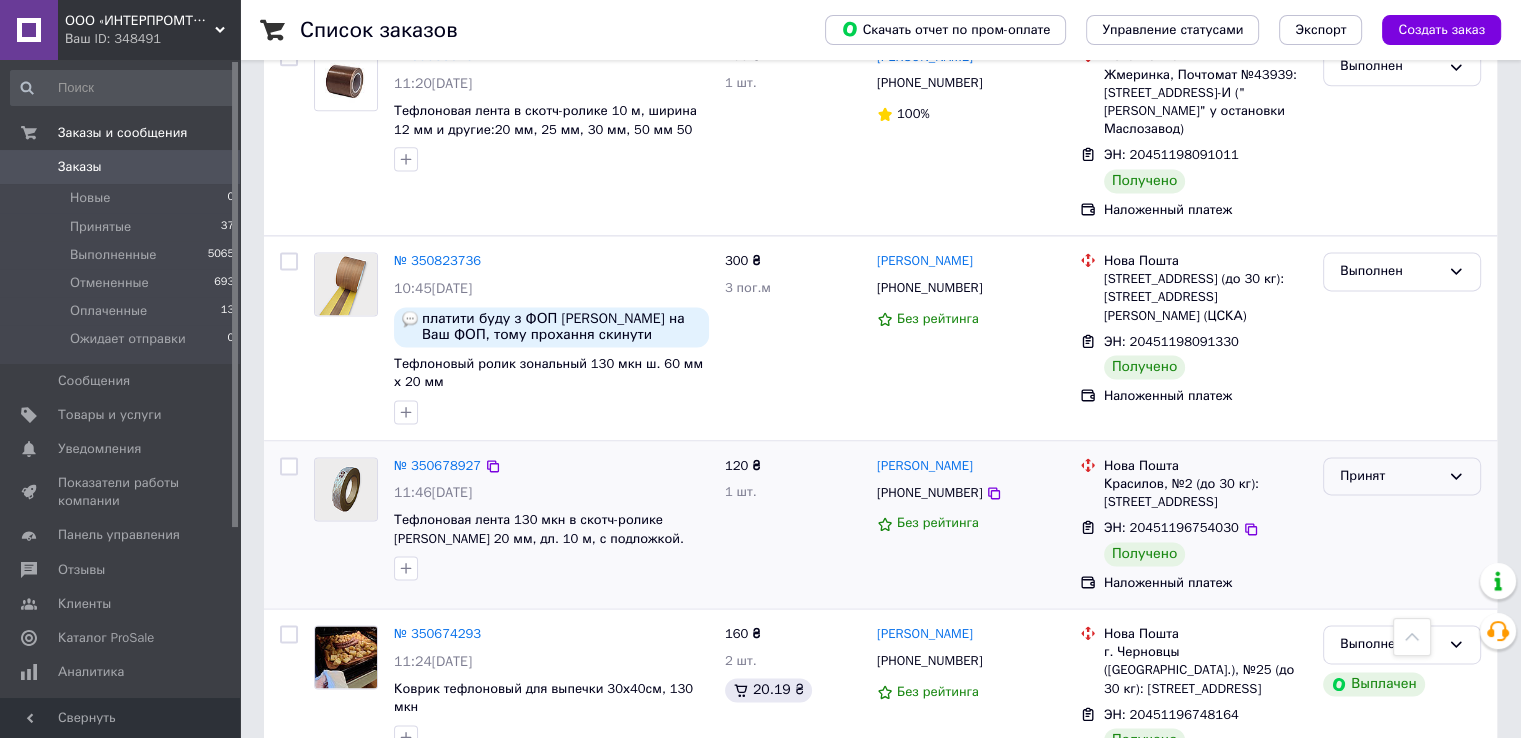 click on "Принят" at bounding box center [1390, 476] 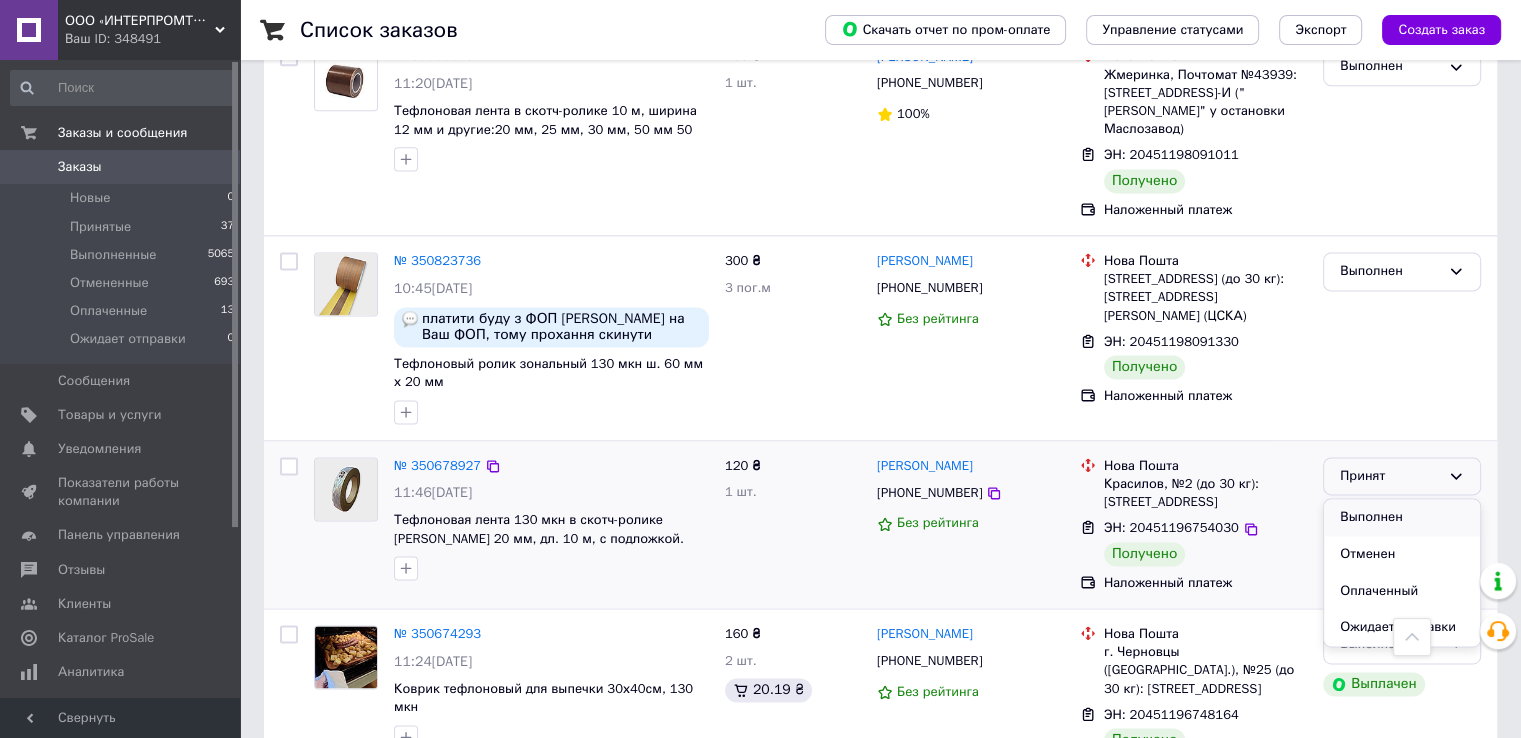 click on "Выполнен" at bounding box center (1402, 517) 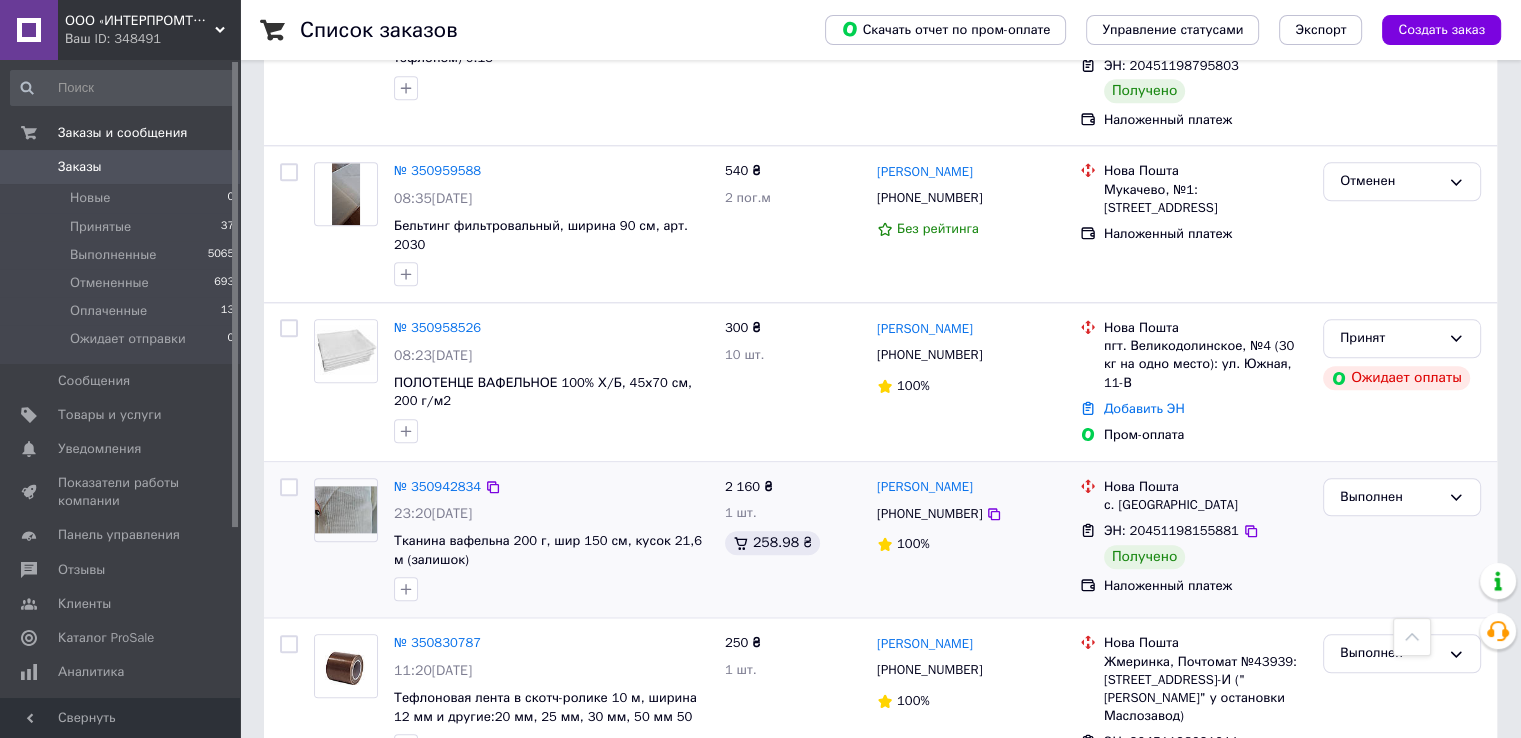 scroll, scrollTop: 2013, scrollLeft: 0, axis: vertical 